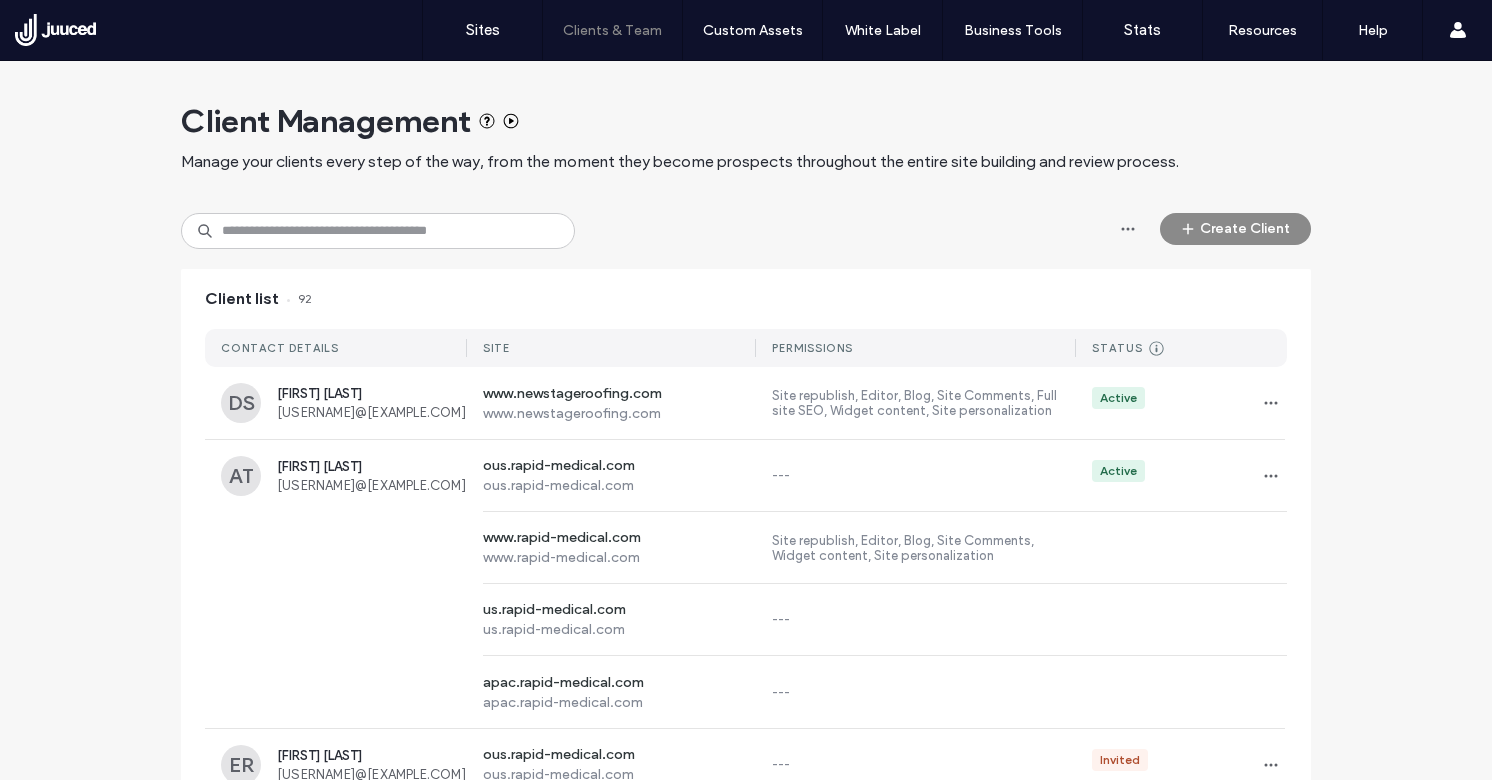 scroll, scrollTop: 0, scrollLeft: 0, axis: both 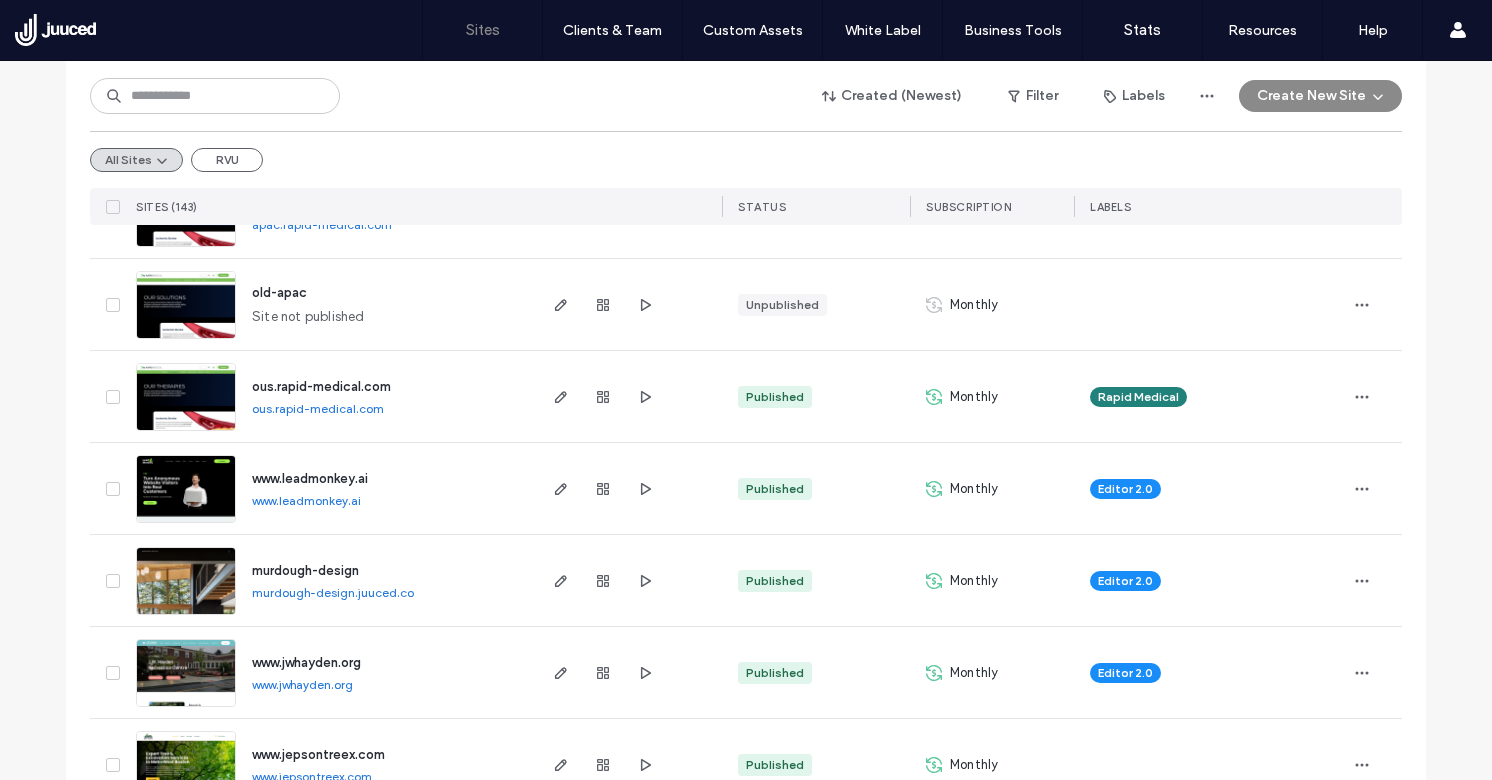 click on "www.leadmonkey.ai" at bounding box center (310, 478) 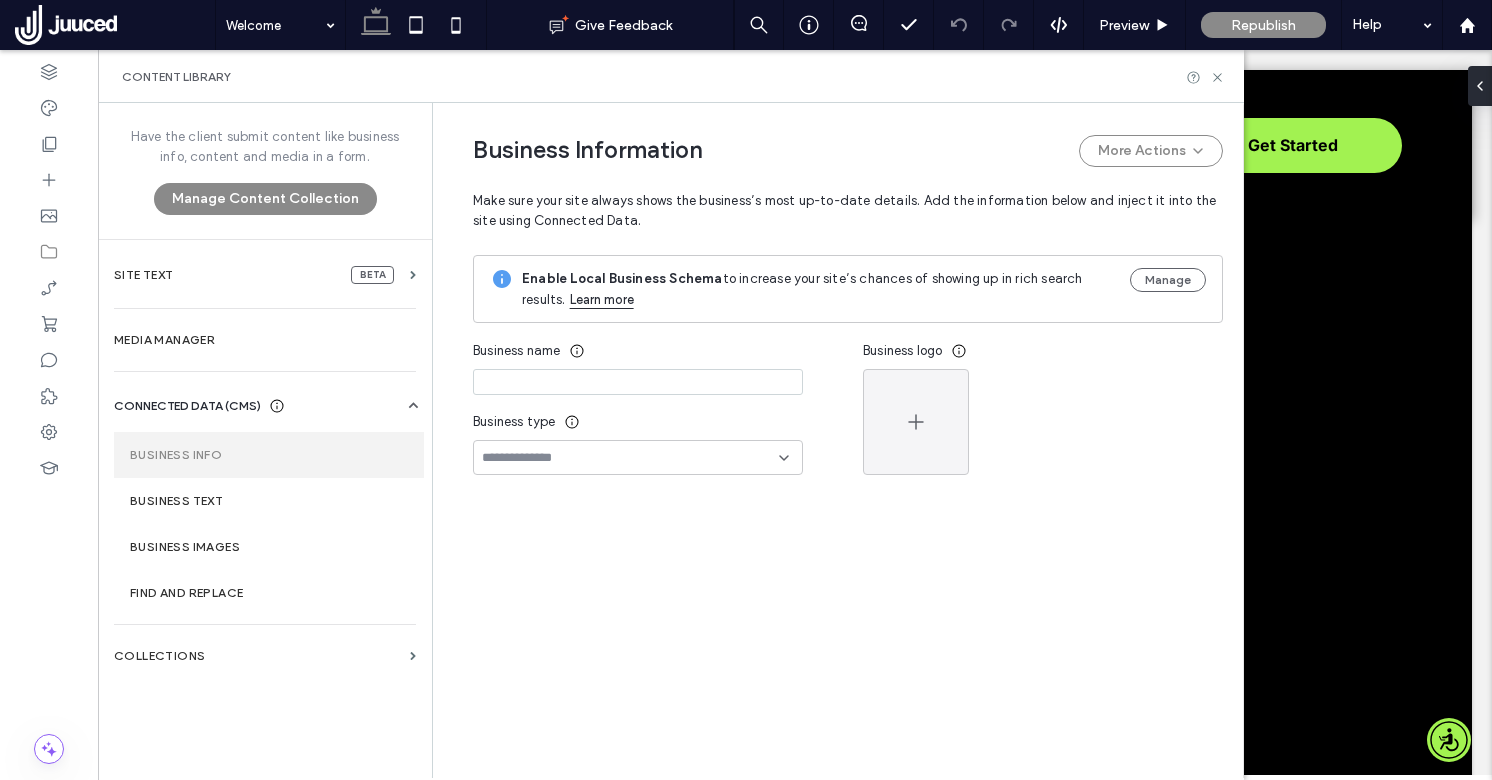 scroll, scrollTop: 0, scrollLeft: 0, axis: both 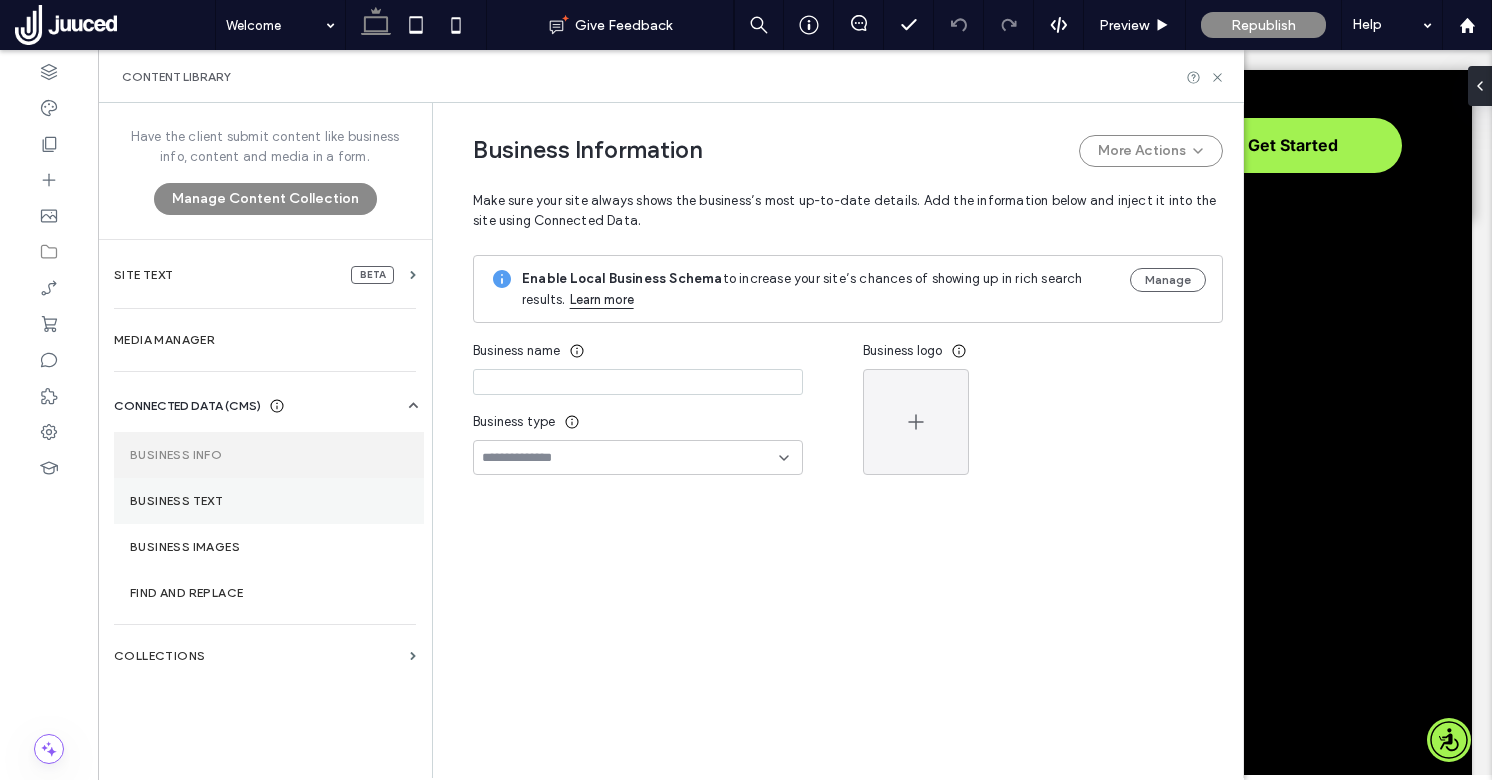 click on "Business Text" at bounding box center [269, 501] 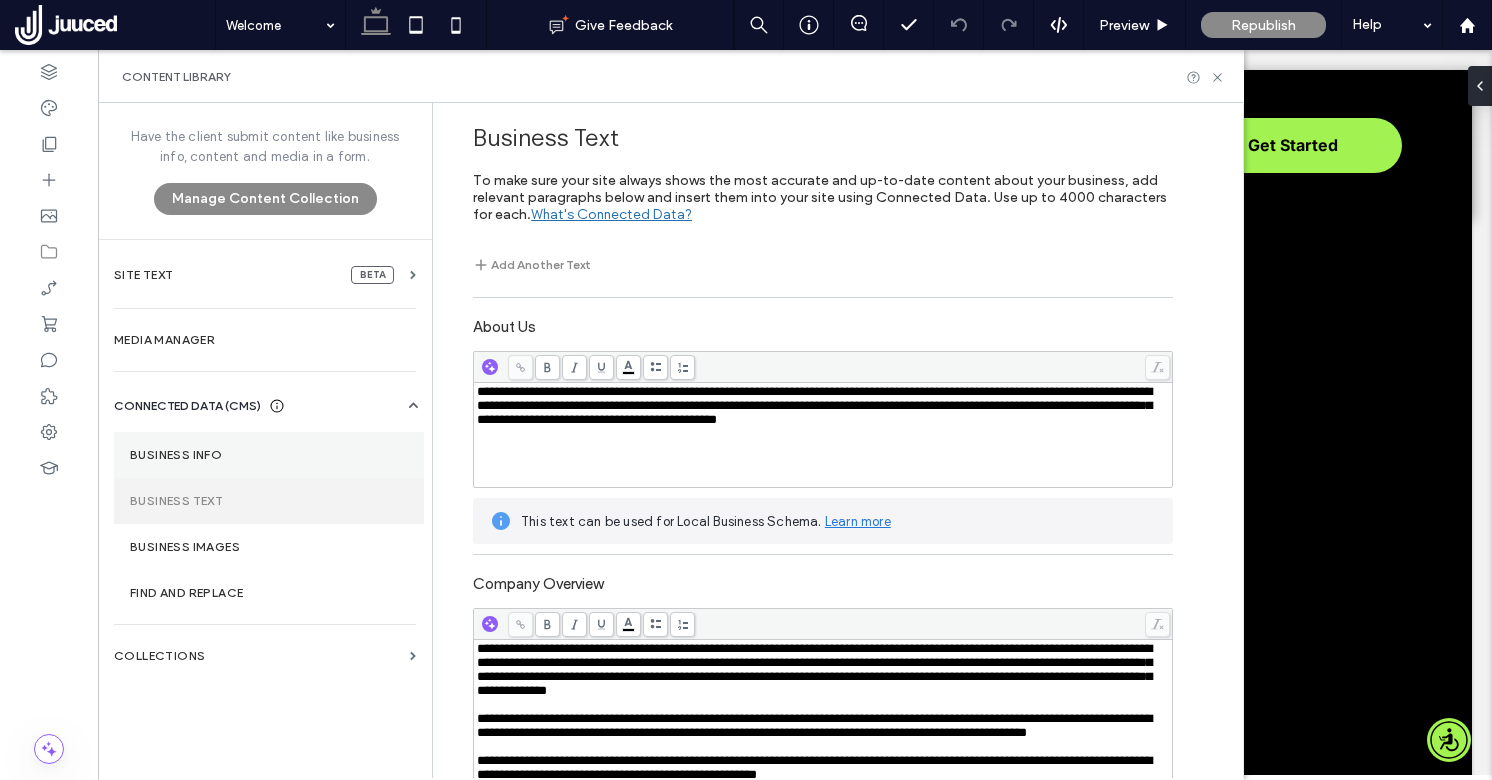 click on "Business Info" at bounding box center [269, 455] 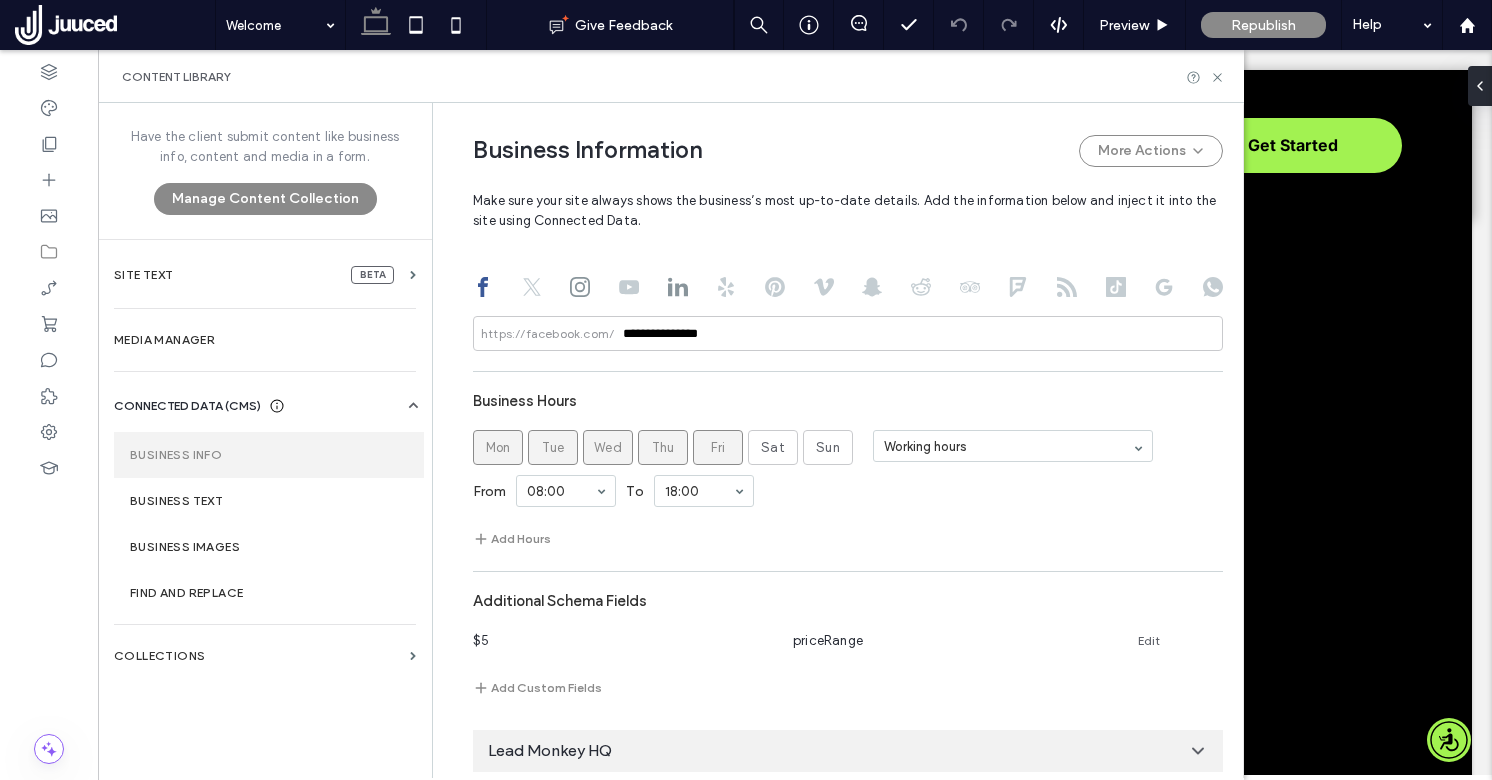 scroll, scrollTop: 1120, scrollLeft: 0, axis: vertical 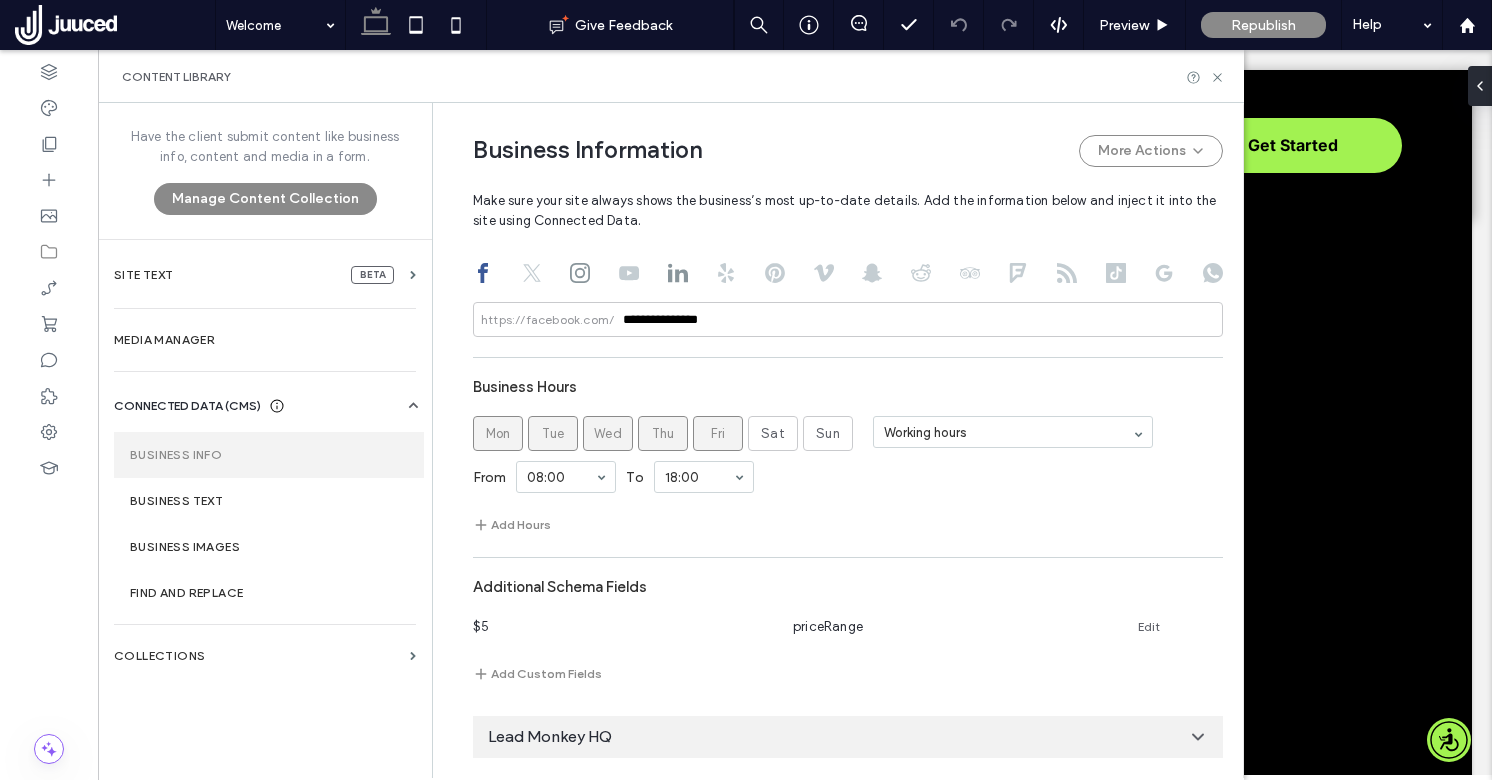 click on "Lead Monkey HQ" at bounding box center [848, 737] 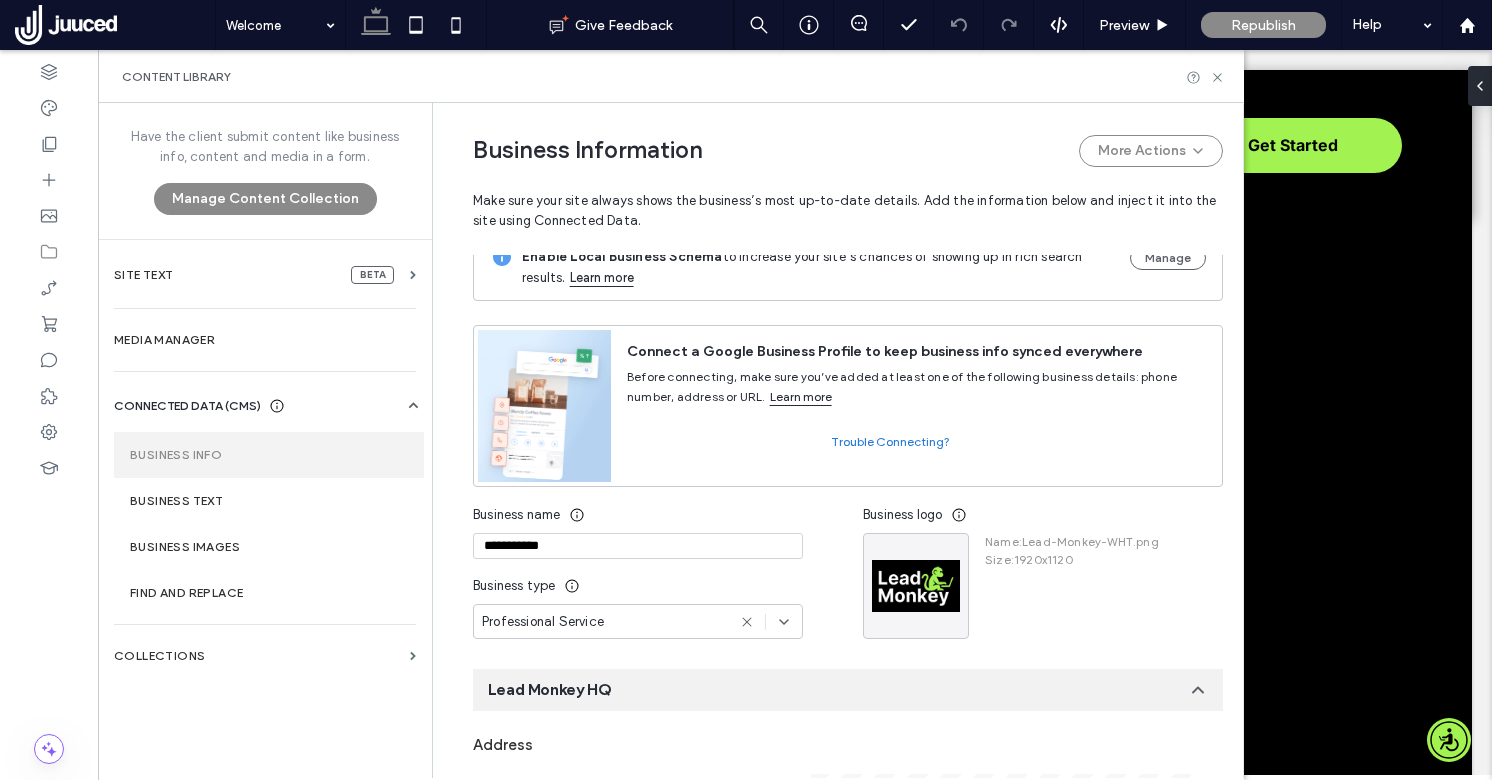 scroll, scrollTop: 0, scrollLeft: 0, axis: both 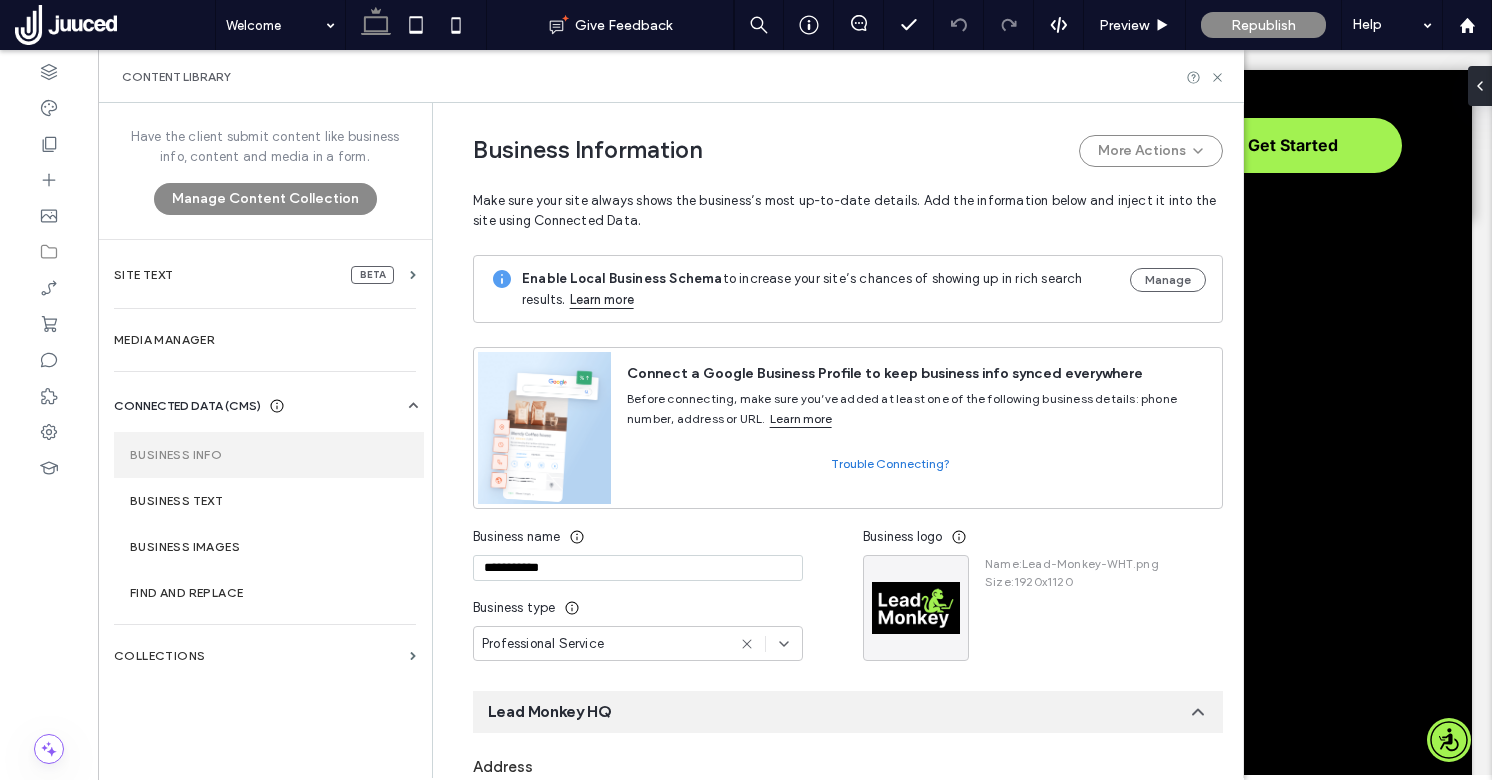 click on "**********" at bounding box center (638, 568) 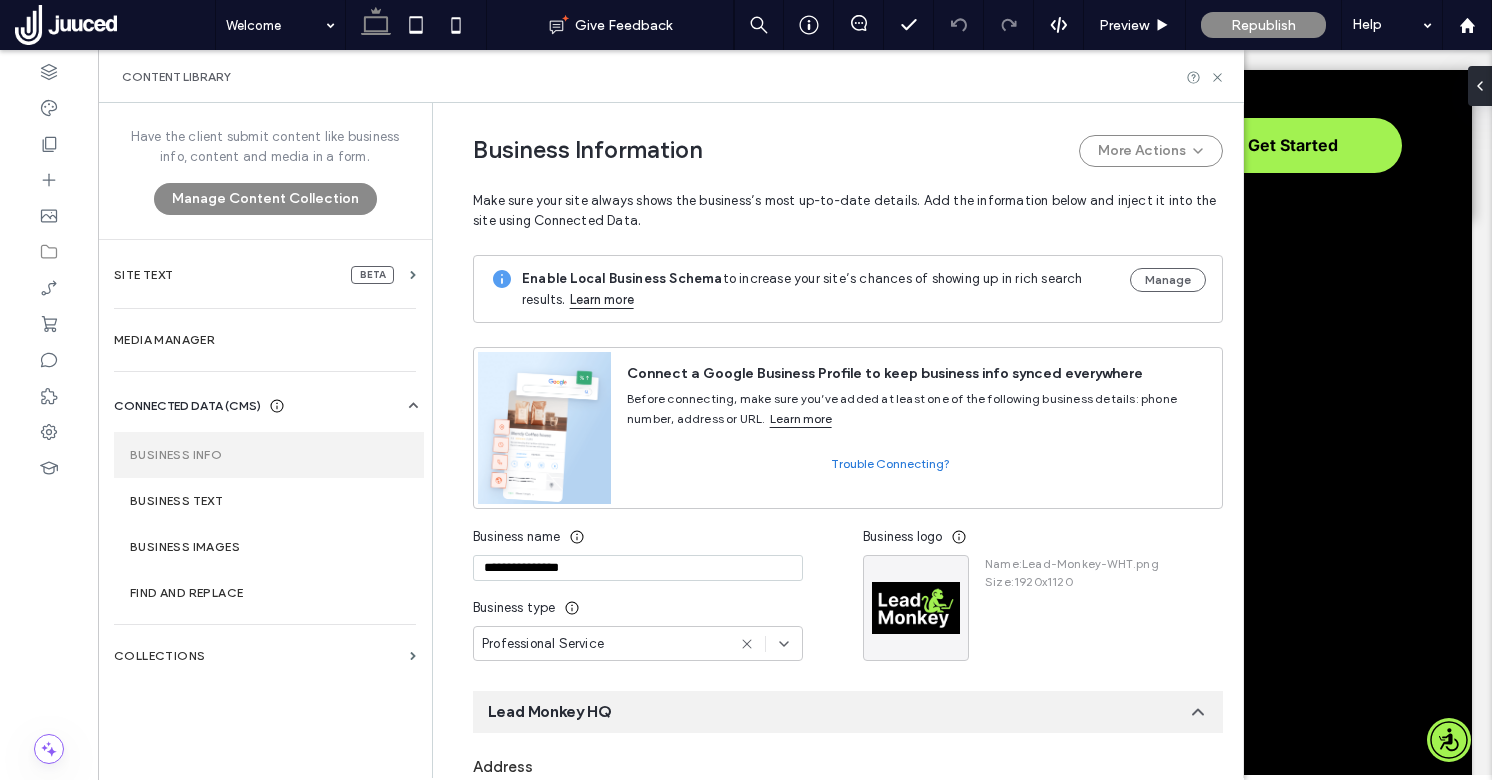 type on "**********" 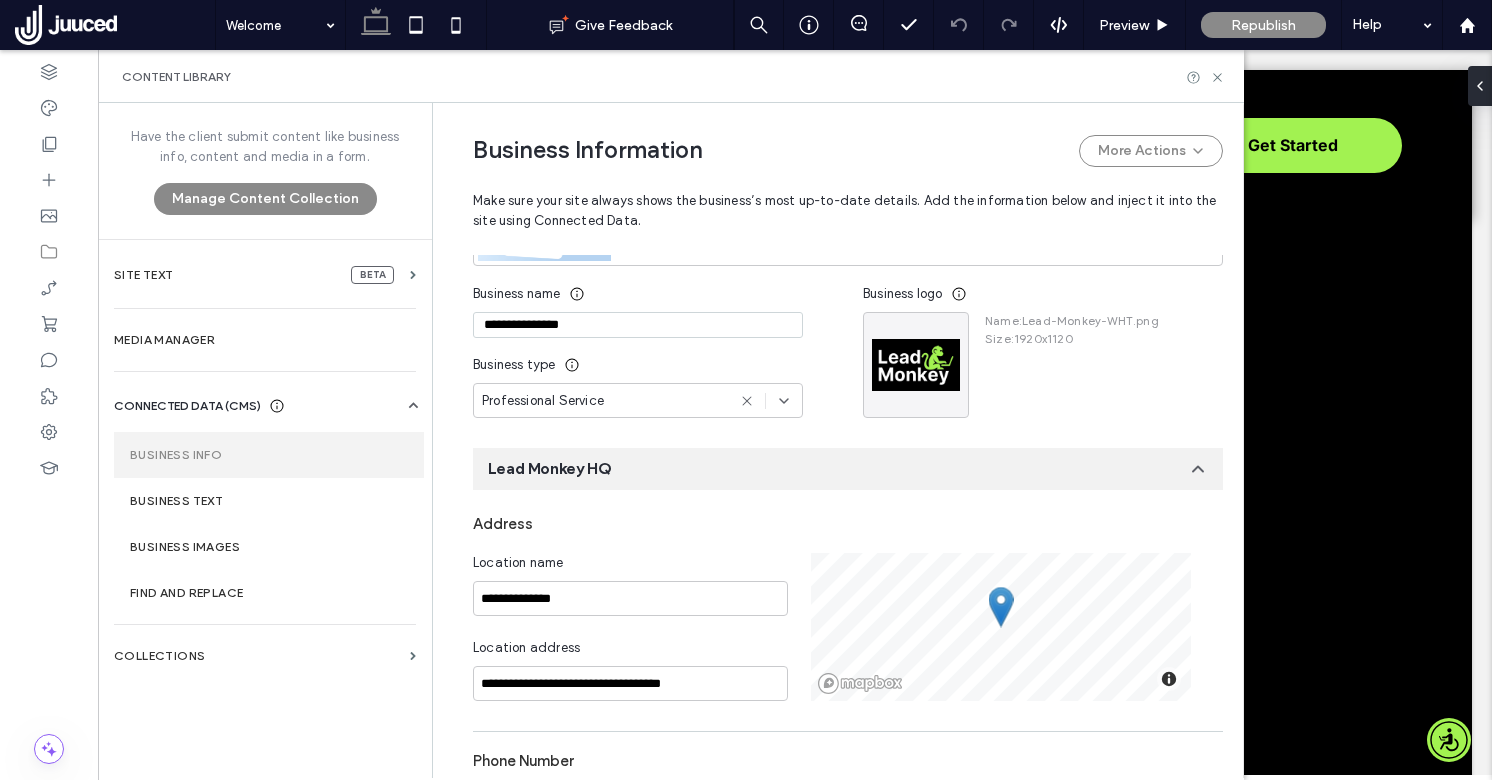 scroll, scrollTop: 257, scrollLeft: 0, axis: vertical 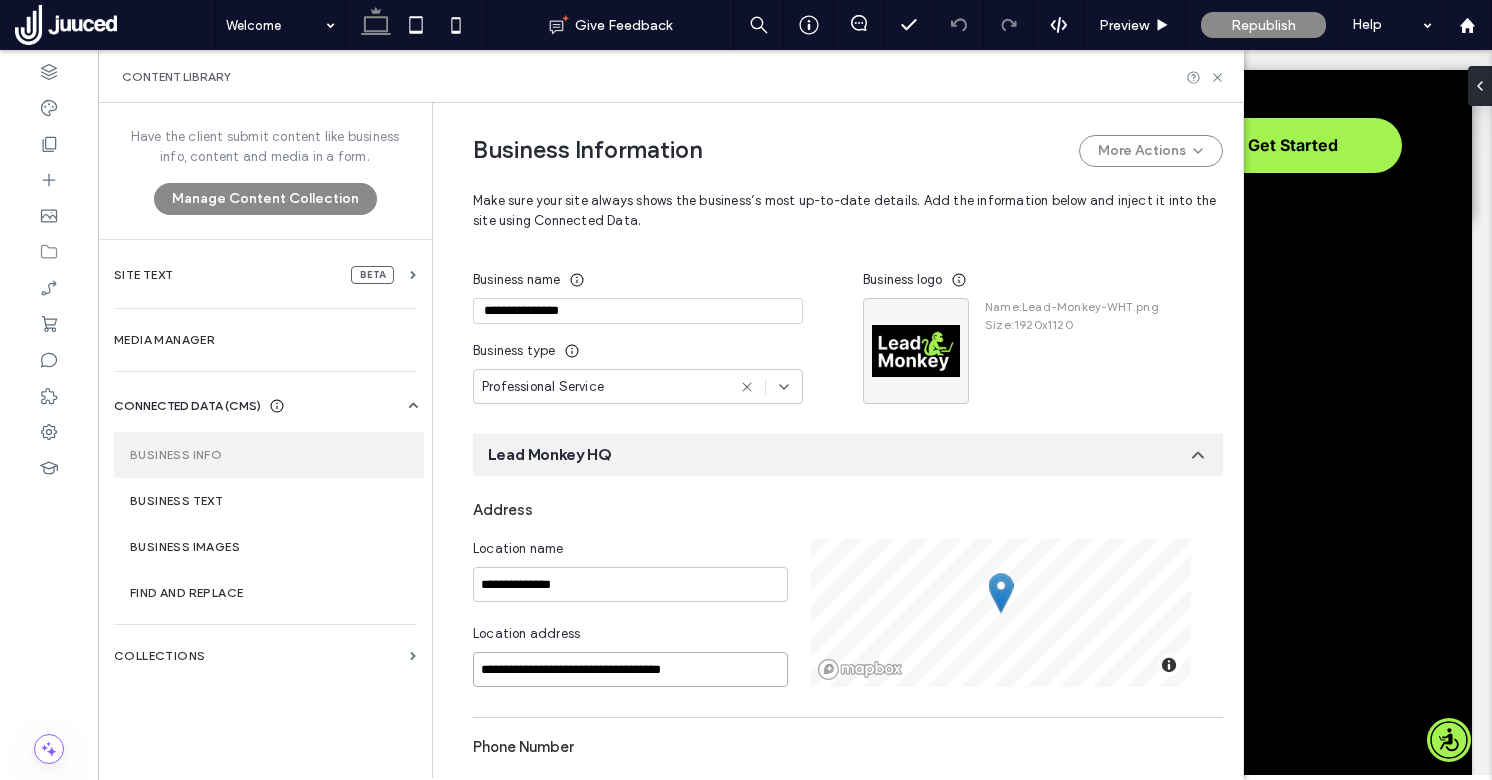 click on "**********" at bounding box center [630, 669] 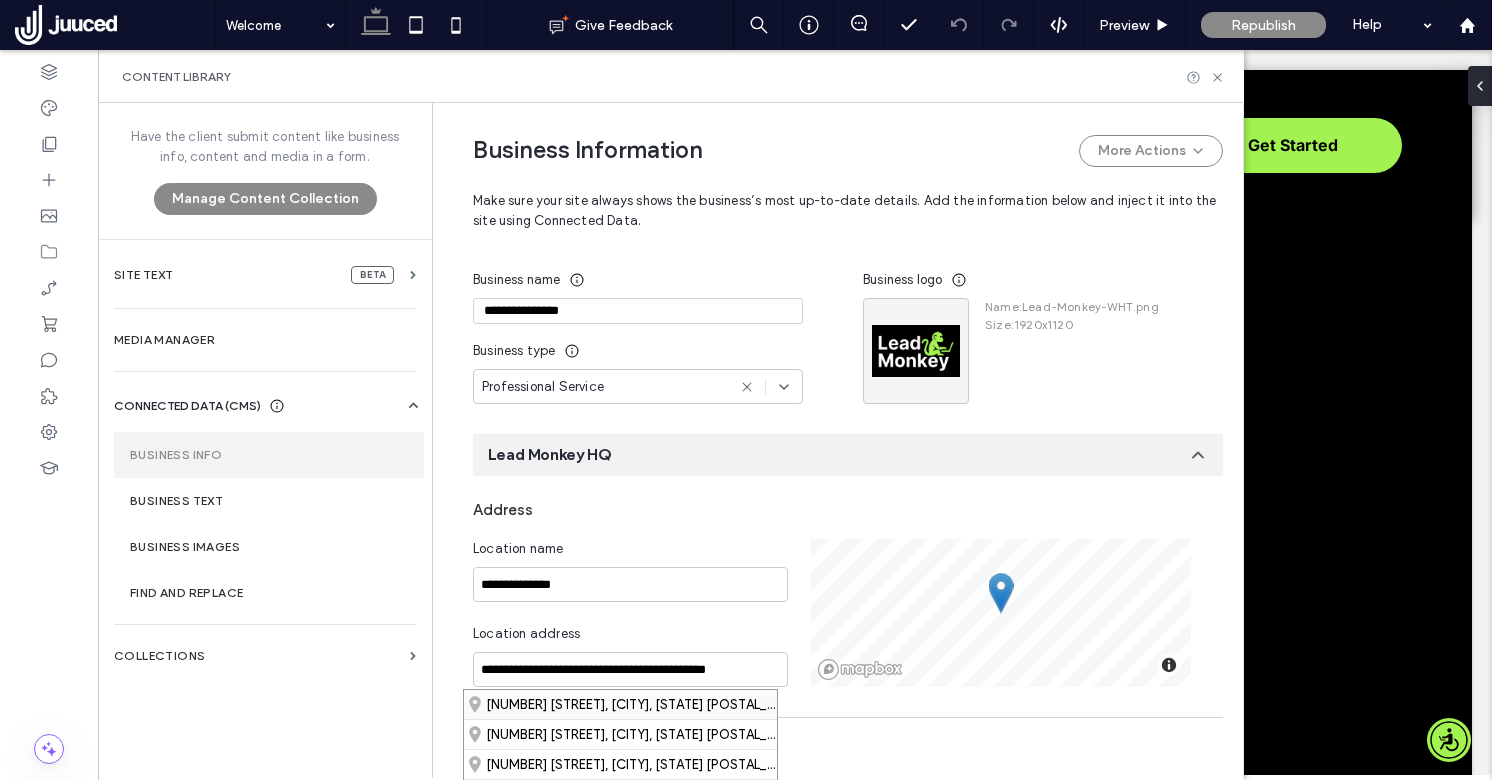click on "145 Tremont Street, Boston, Massachusetts 02111, United States" at bounding box center (620, 704) 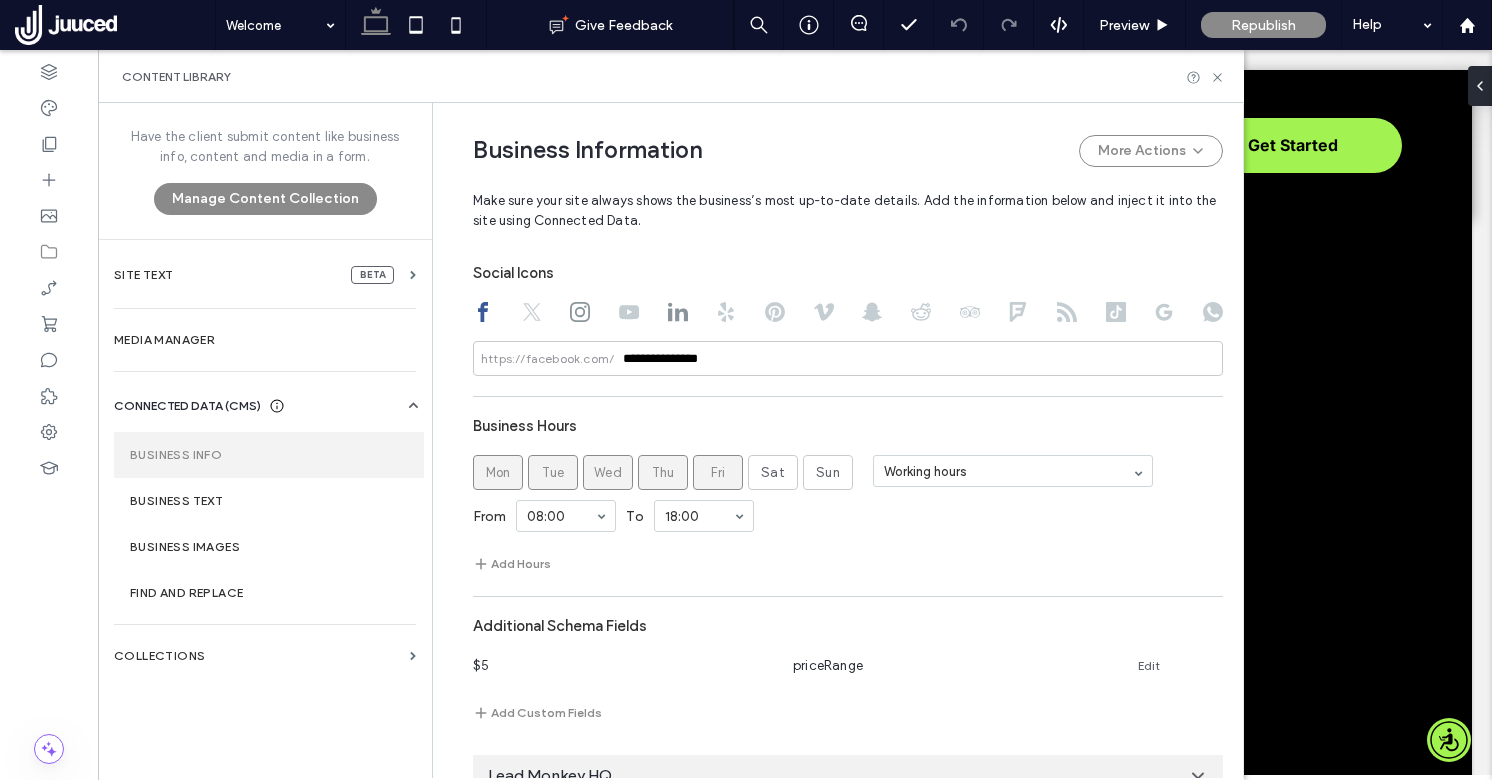 scroll, scrollTop: 1120, scrollLeft: 0, axis: vertical 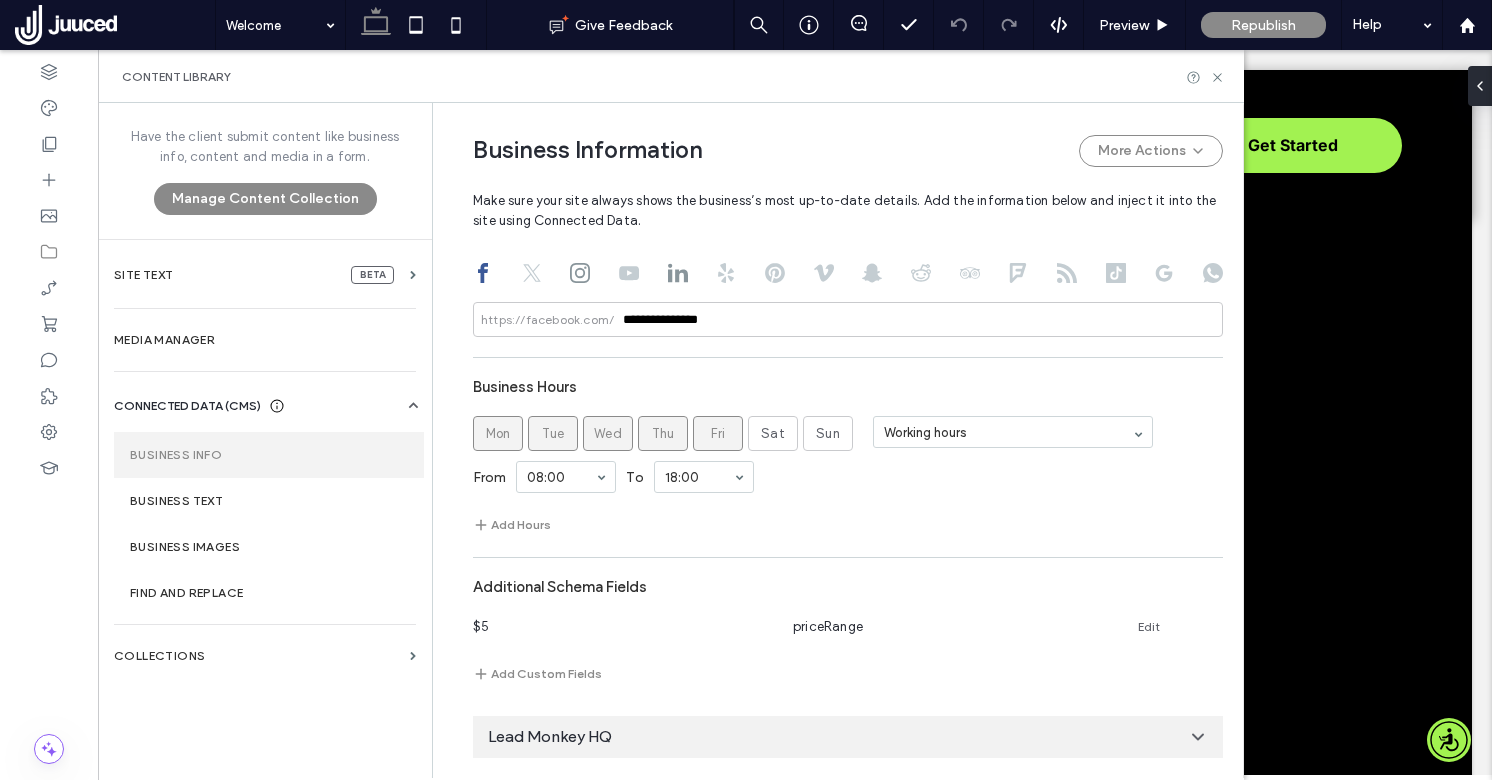 click 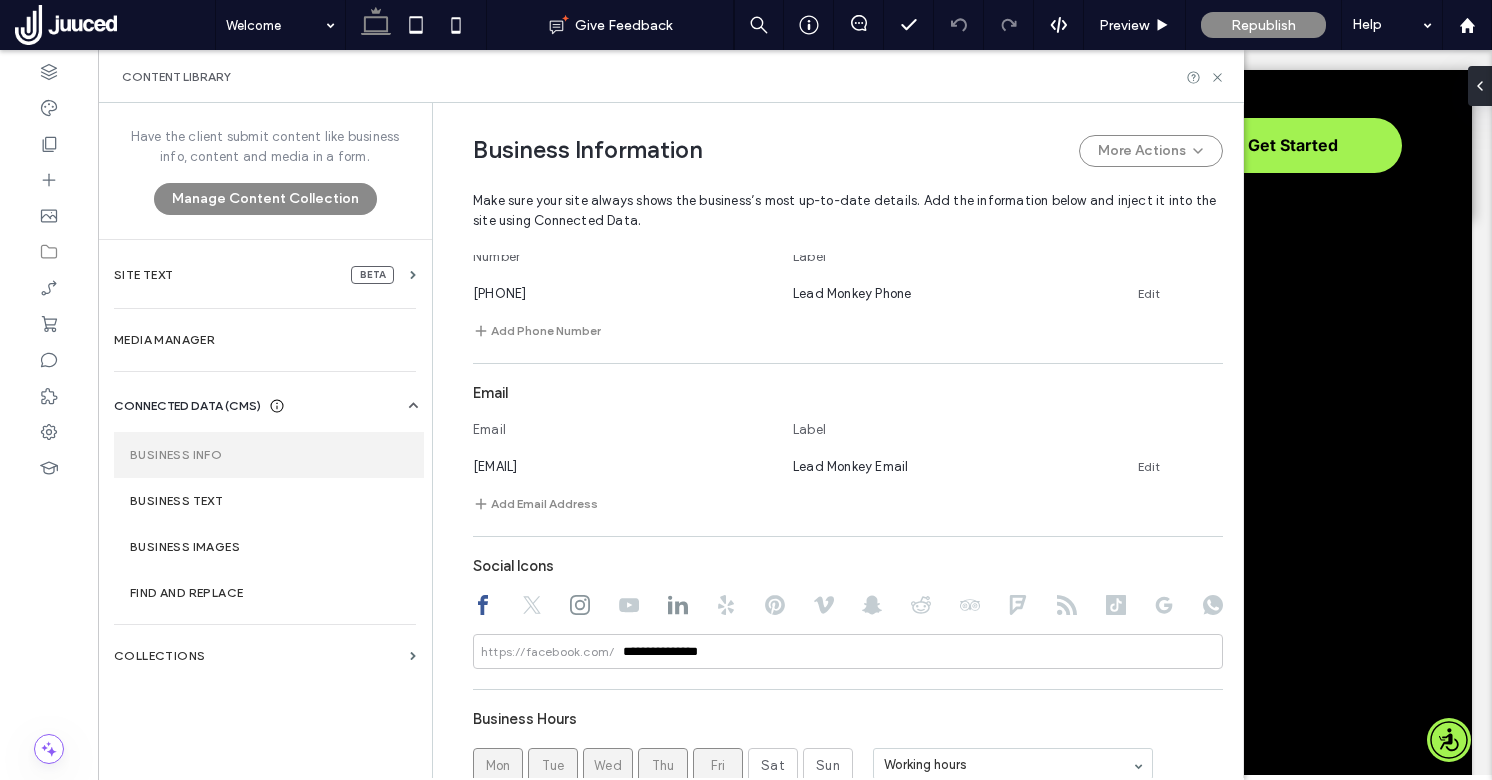 scroll, scrollTop: 1120, scrollLeft: 0, axis: vertical 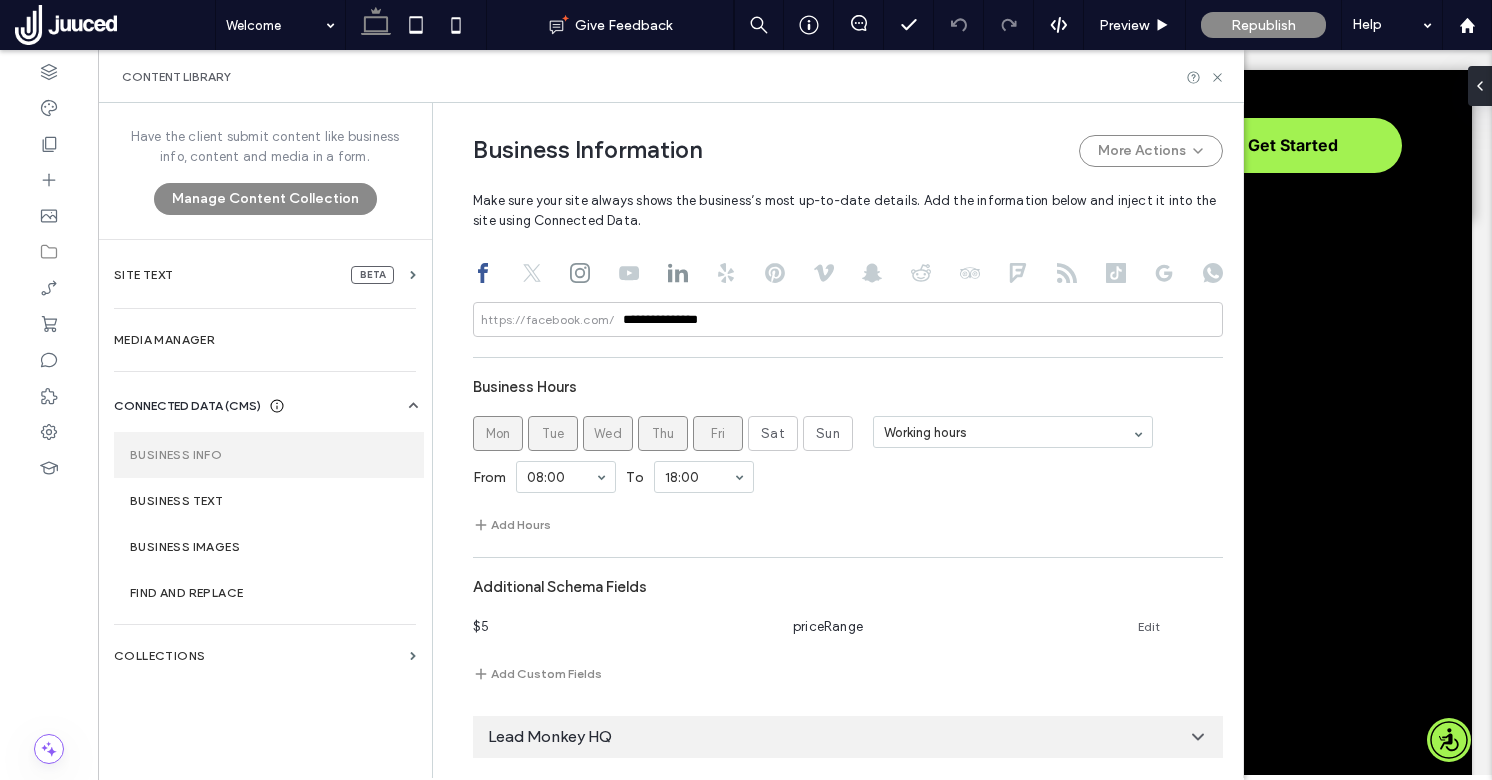 click 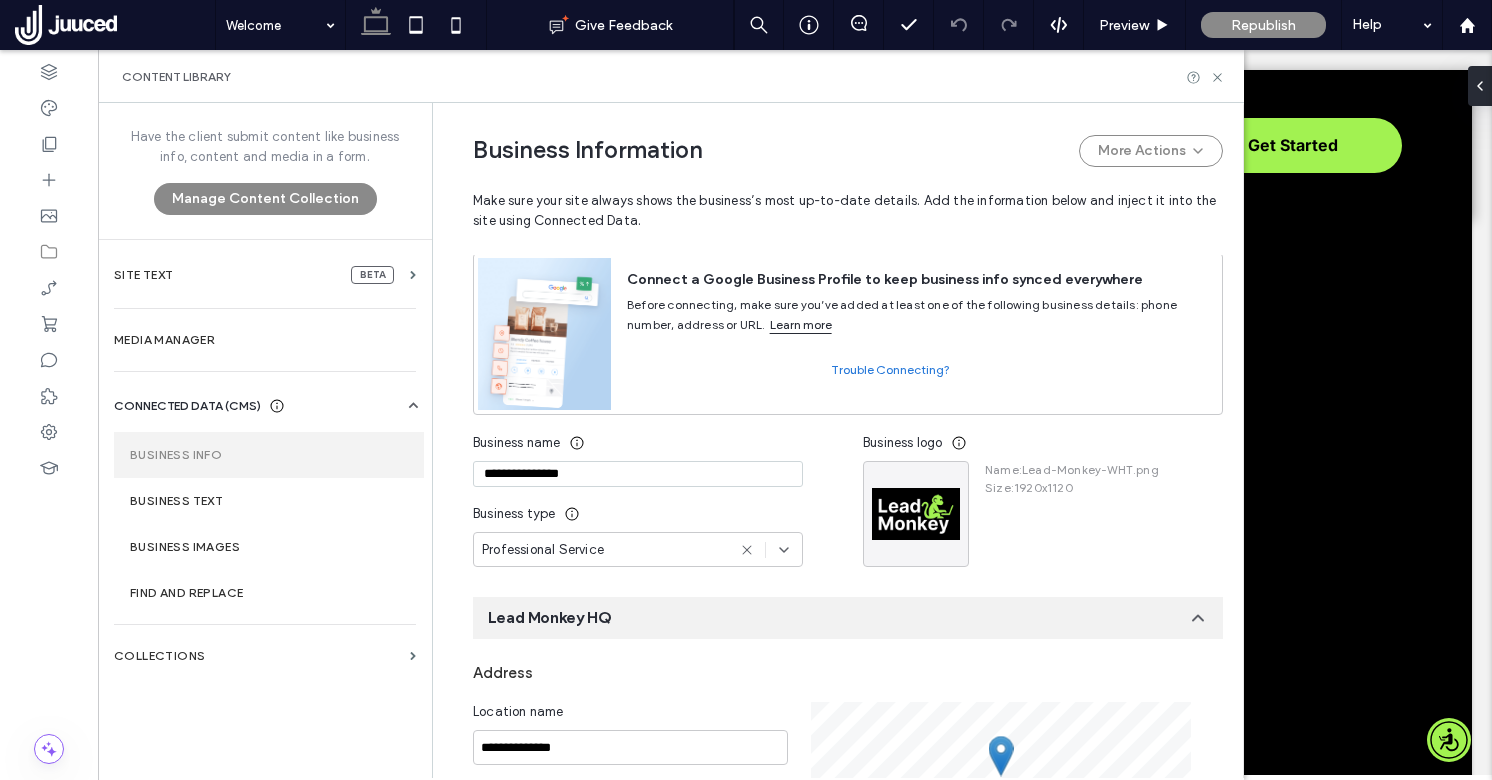 scroll, scrollTop: 0, scrollLeft: 0, axis: both 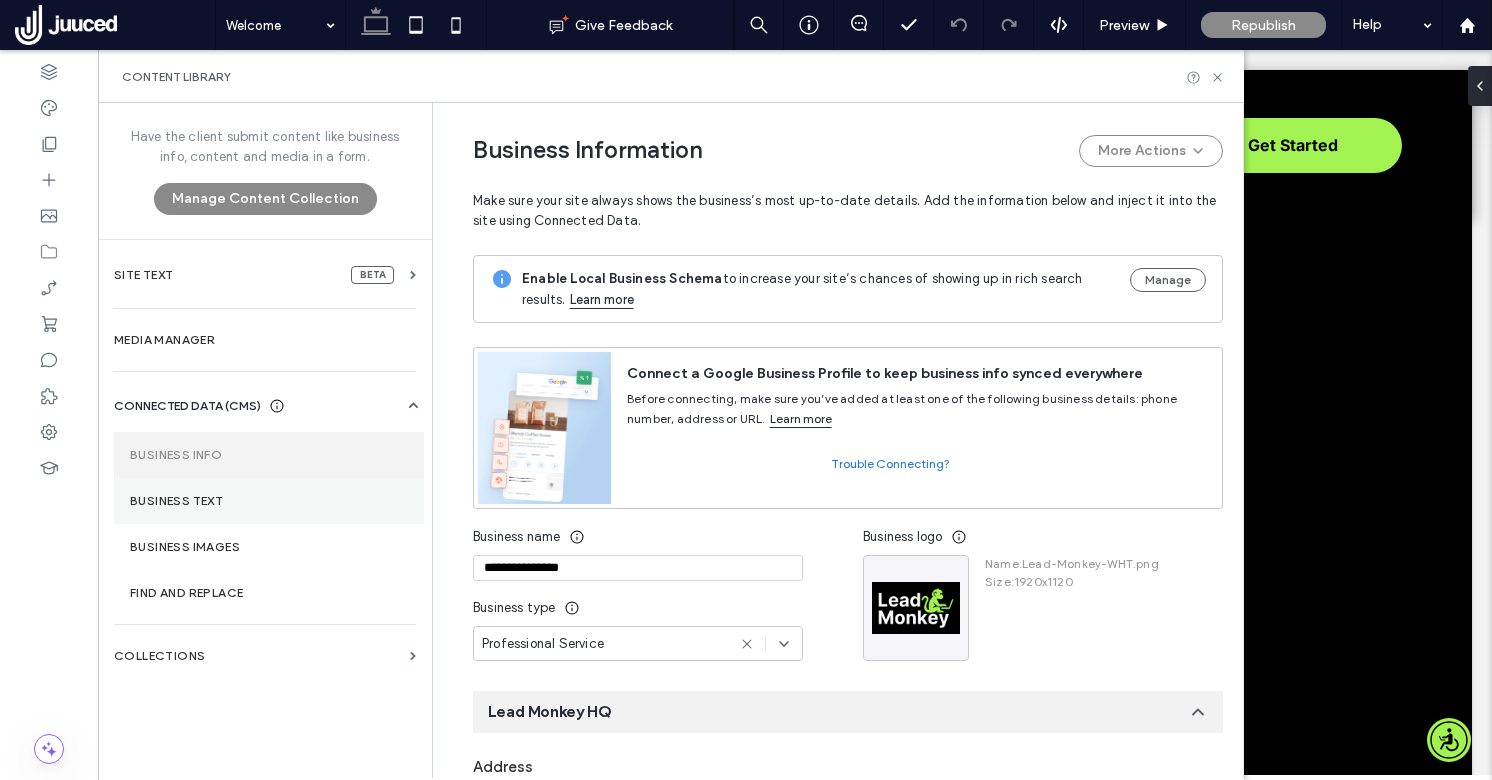 click on "Business Text" at bounding box center [269, 501] 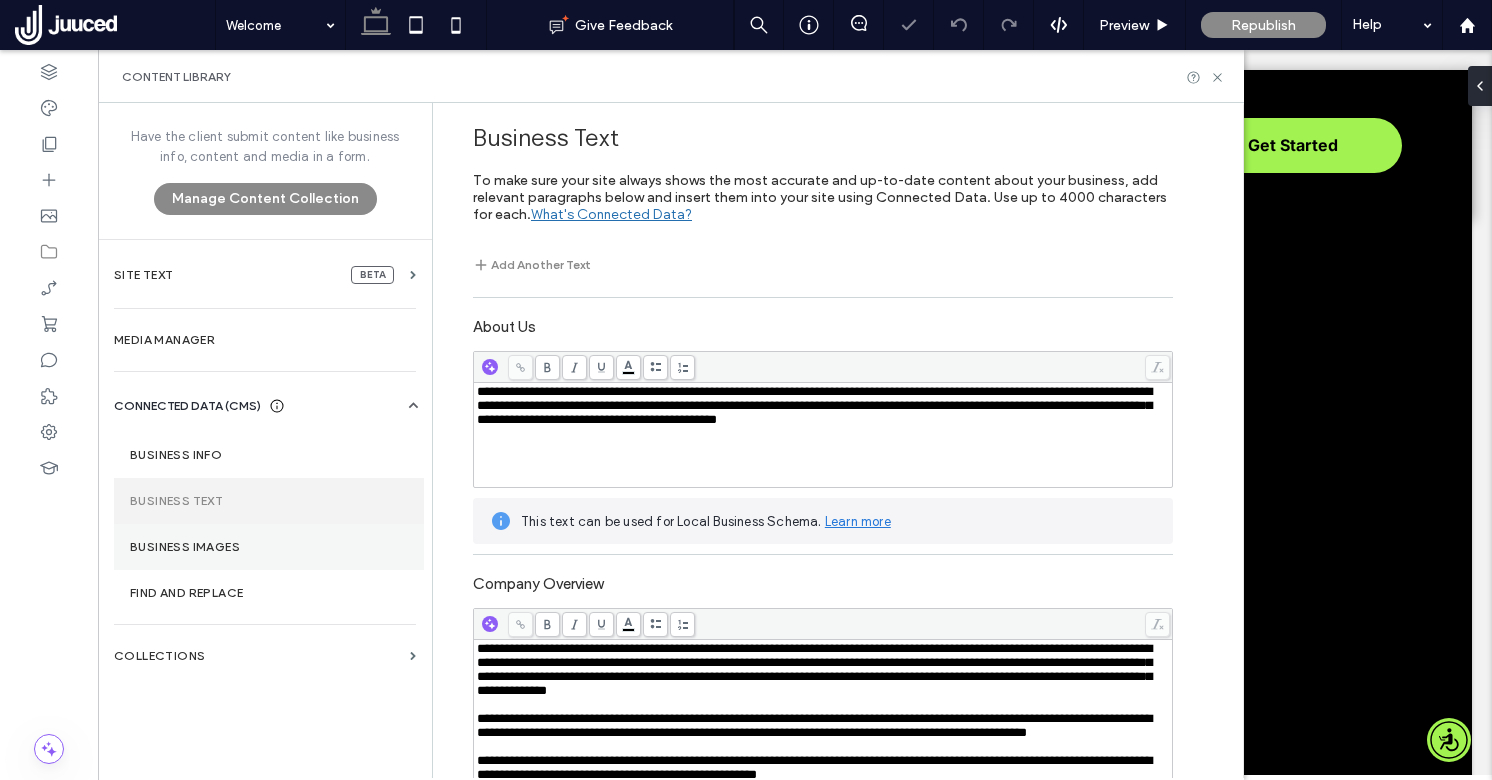click on "Business Images" at bounding box center (269, 547) 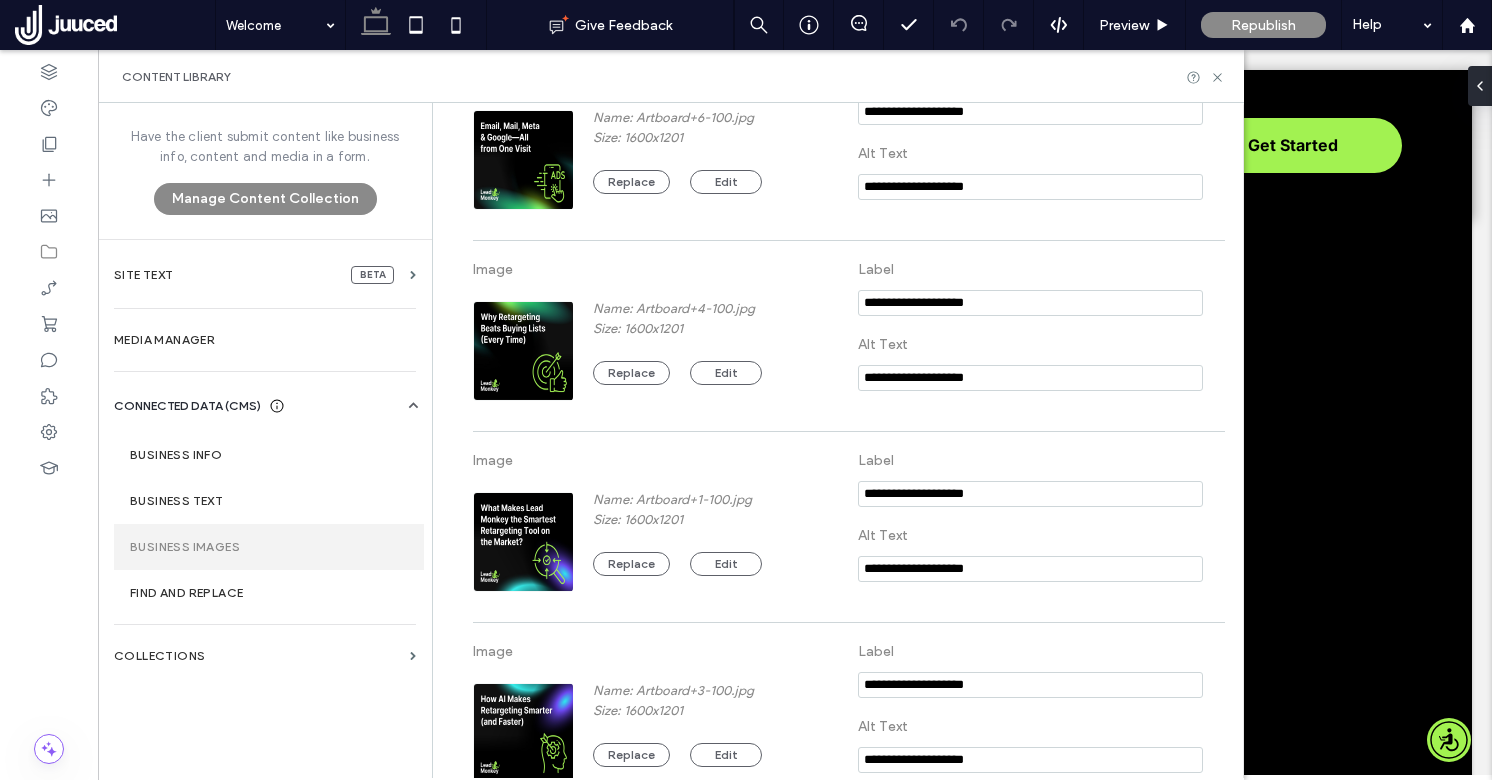 scroll, scrollTop: 576, scrollLeft: 0, axis: vertical 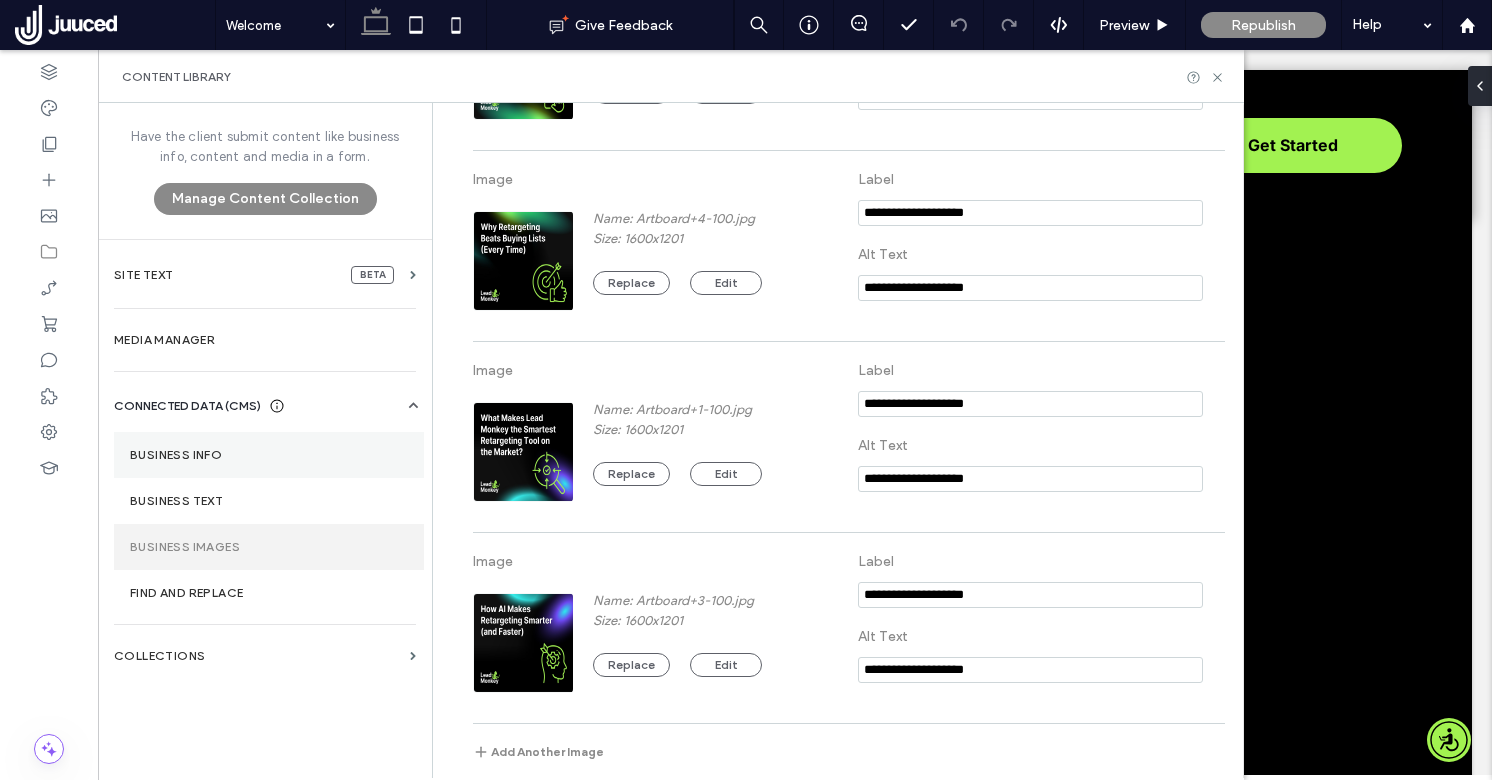 click on "Business Info" at bounding box center (269, 455) 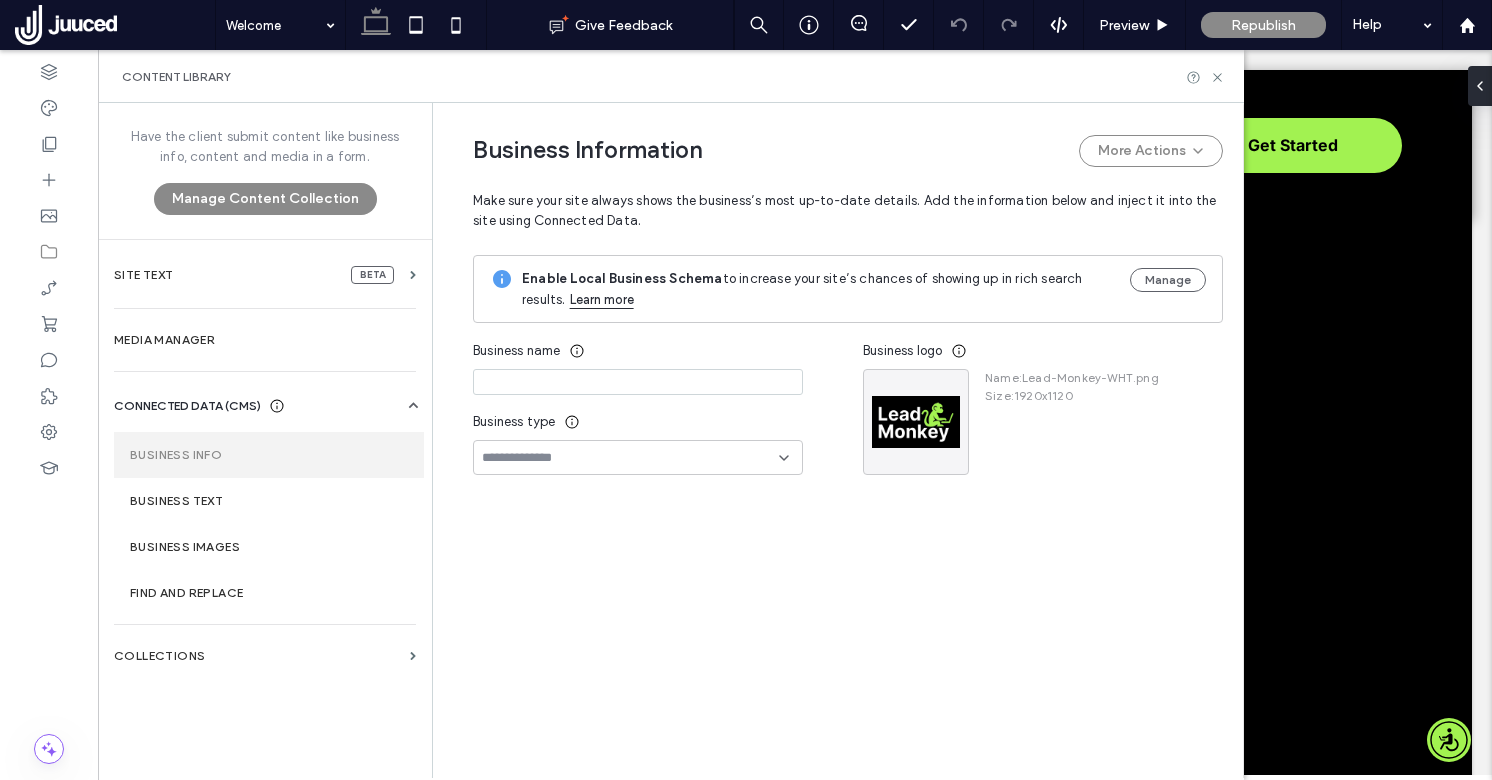 type on "**********" 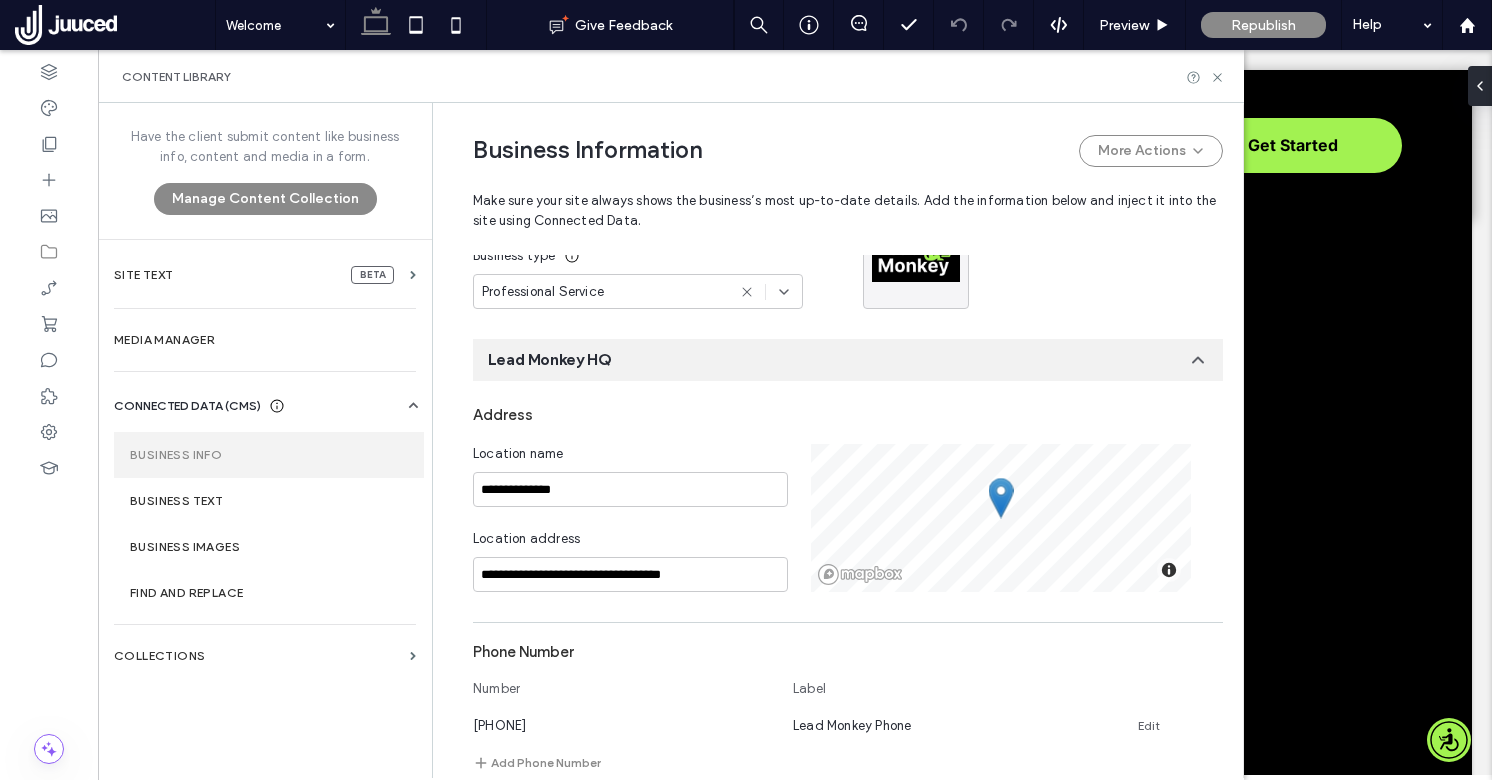 scroll, scrollTop: 385, scrollLeft: 0, axis: vertical 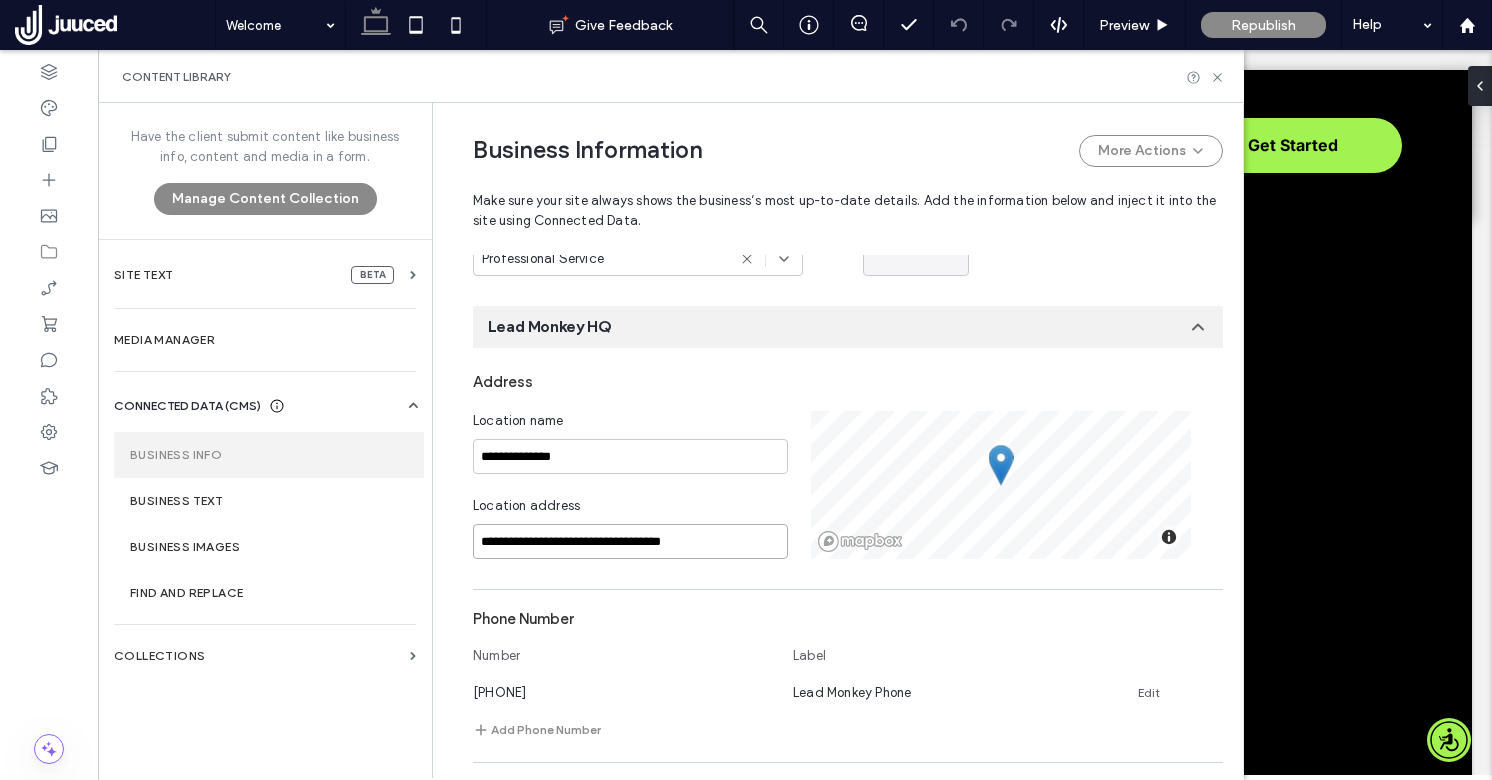 click on "**********" at bounding box center [630, 541] 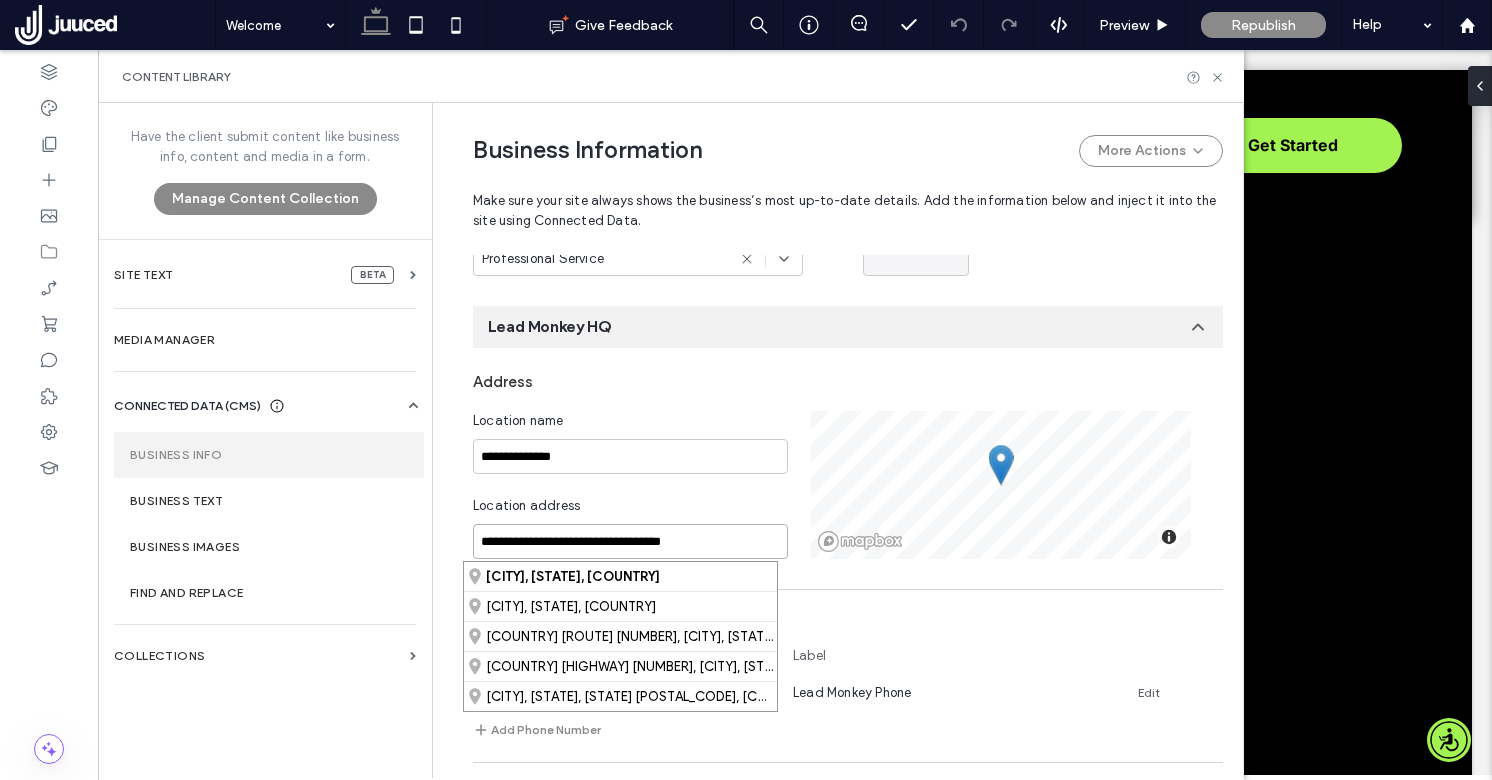 click on "**********" at bounding box center (630, 541) 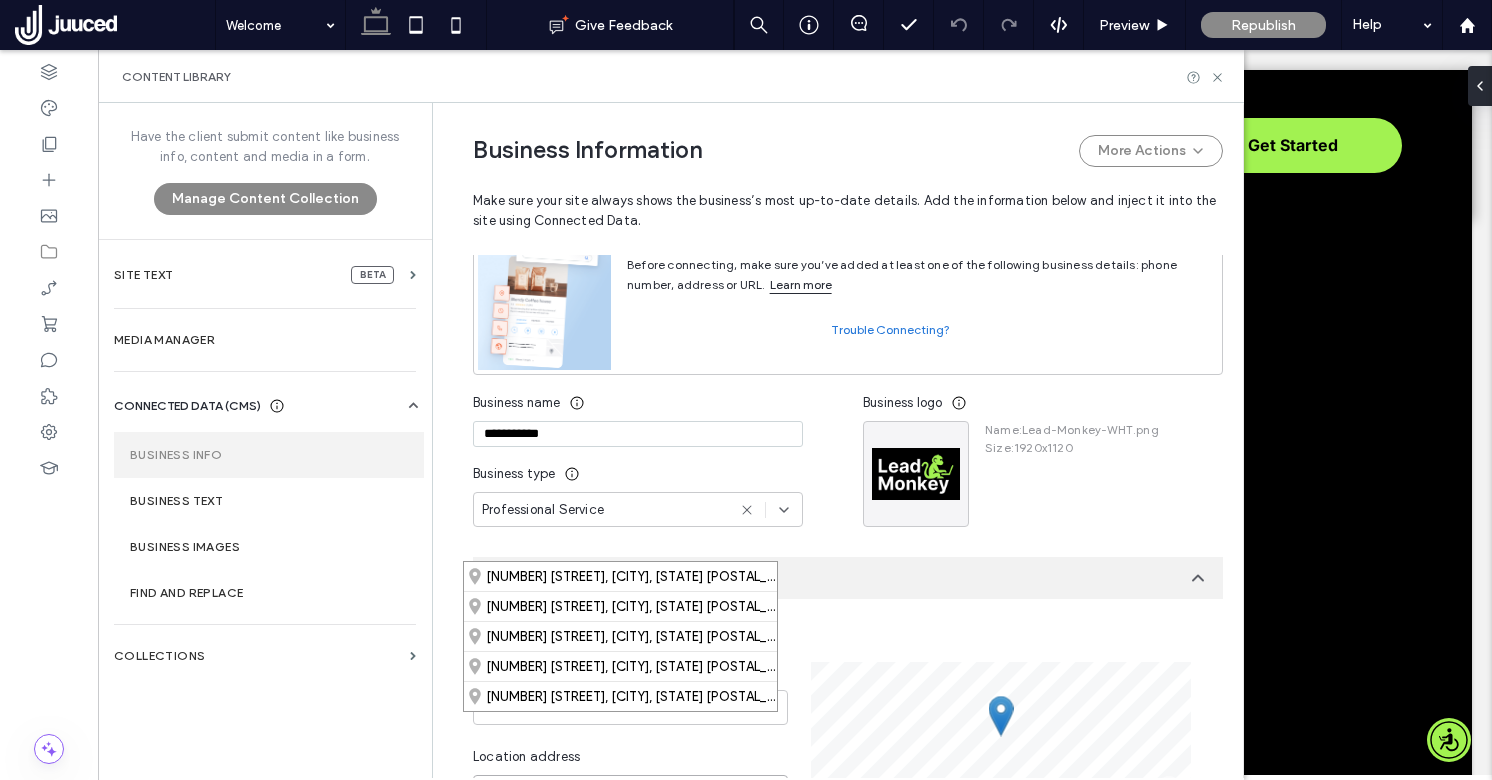 scroll, scrollTop: 206, scrollLeft: 0, axis: vertical 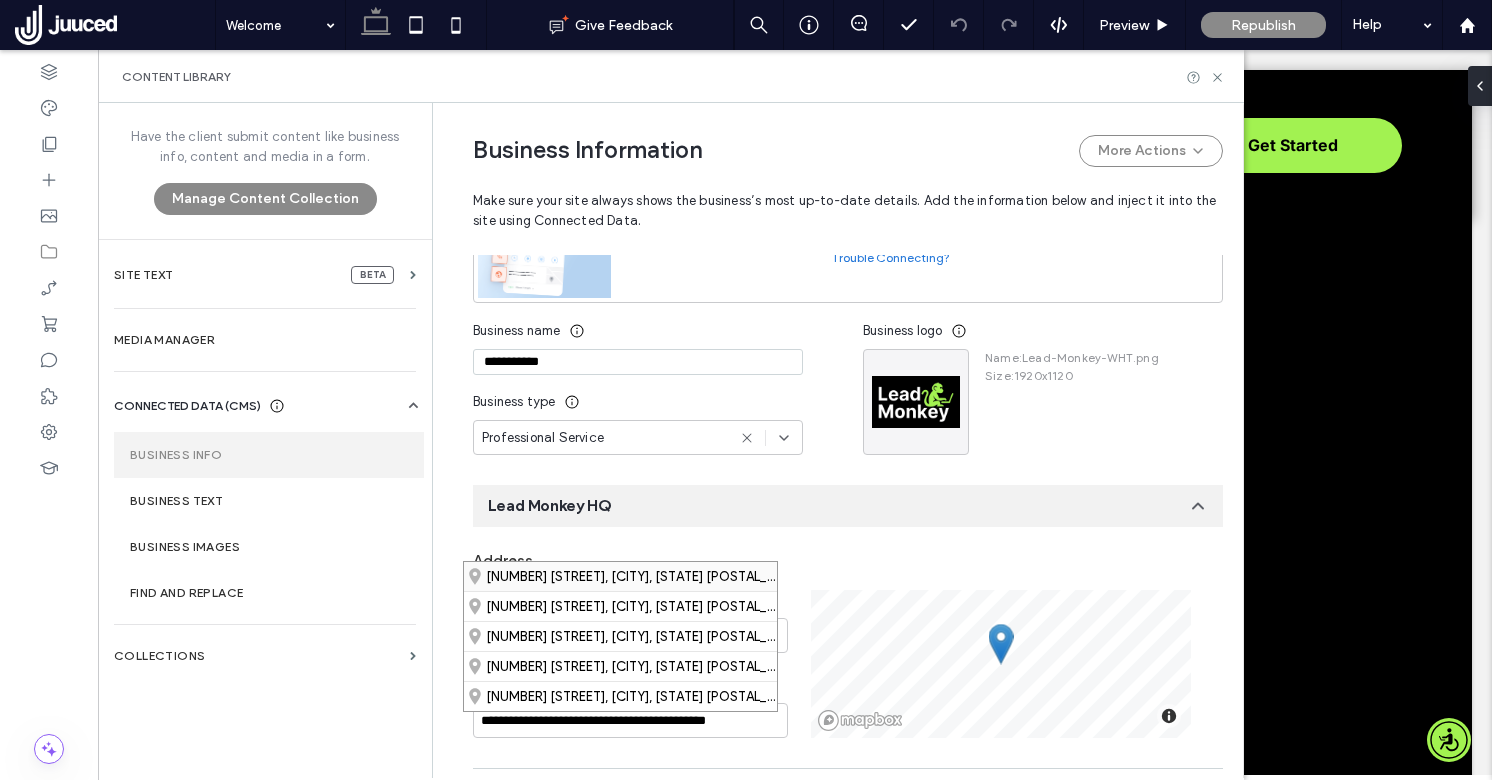 click on "145 Tremont Street, Boston, Massachusetts 02111, United States" at bounding box center [620, 576] 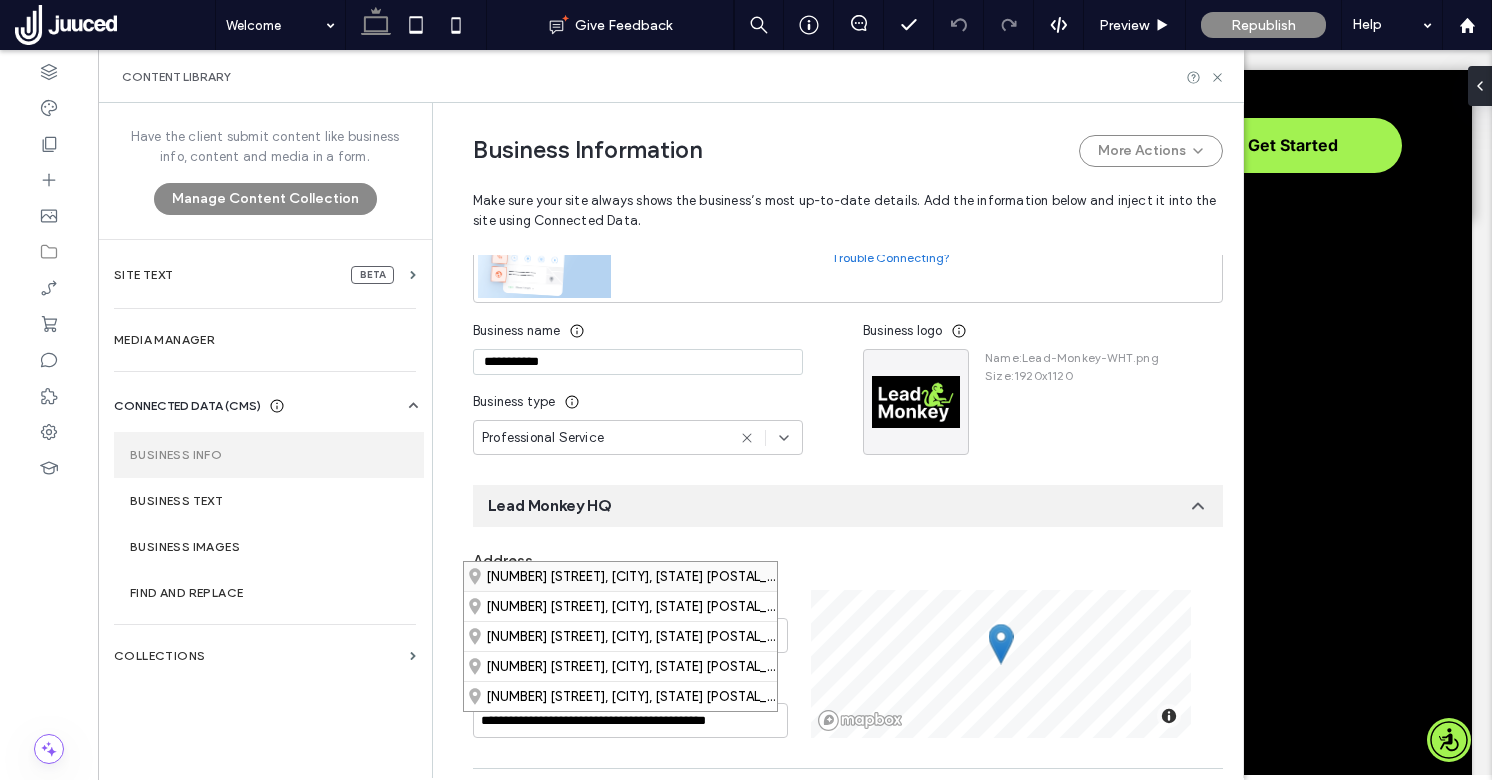 type on "**********" 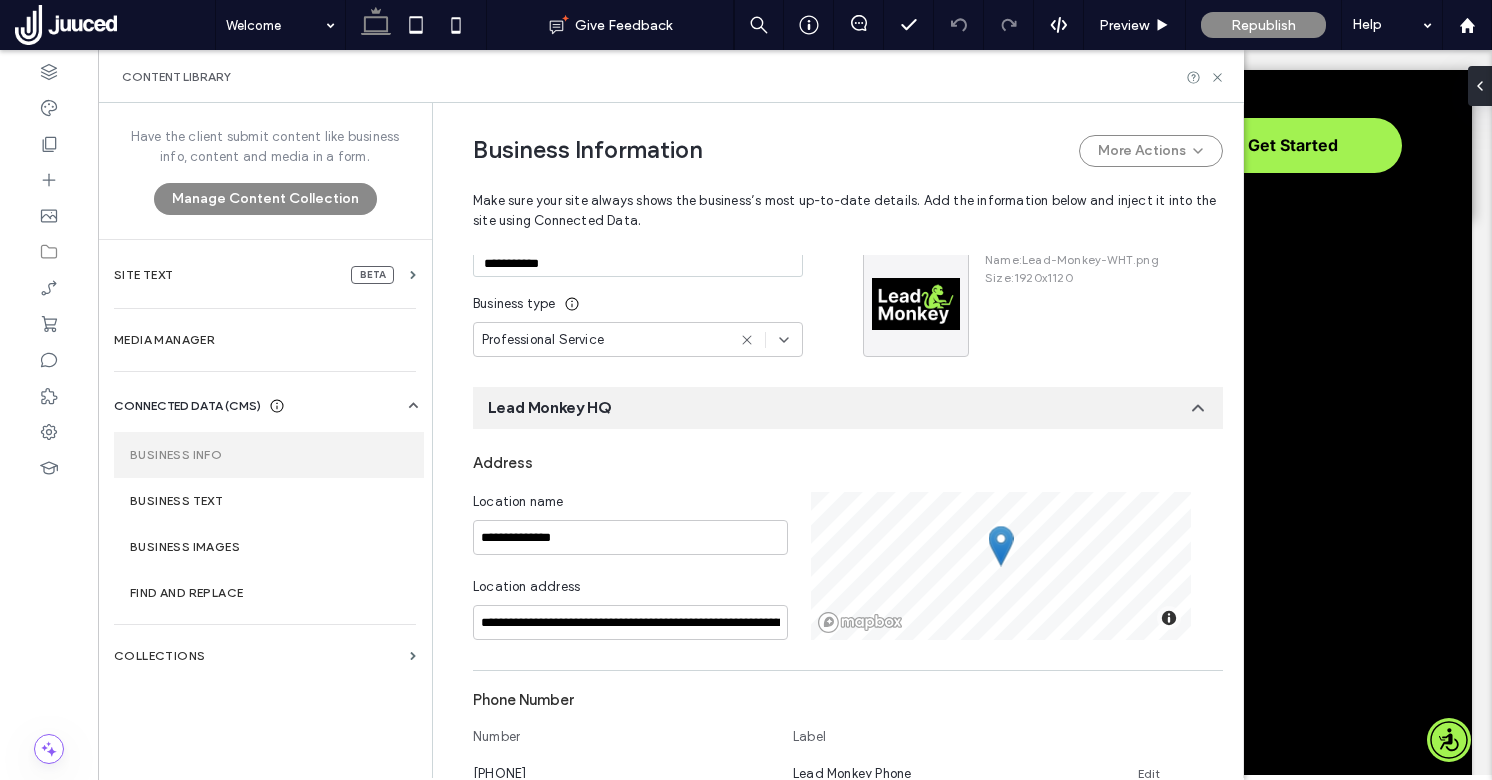 scroll, scrollTop: 321, scrollLeft: 0, axis: vertical 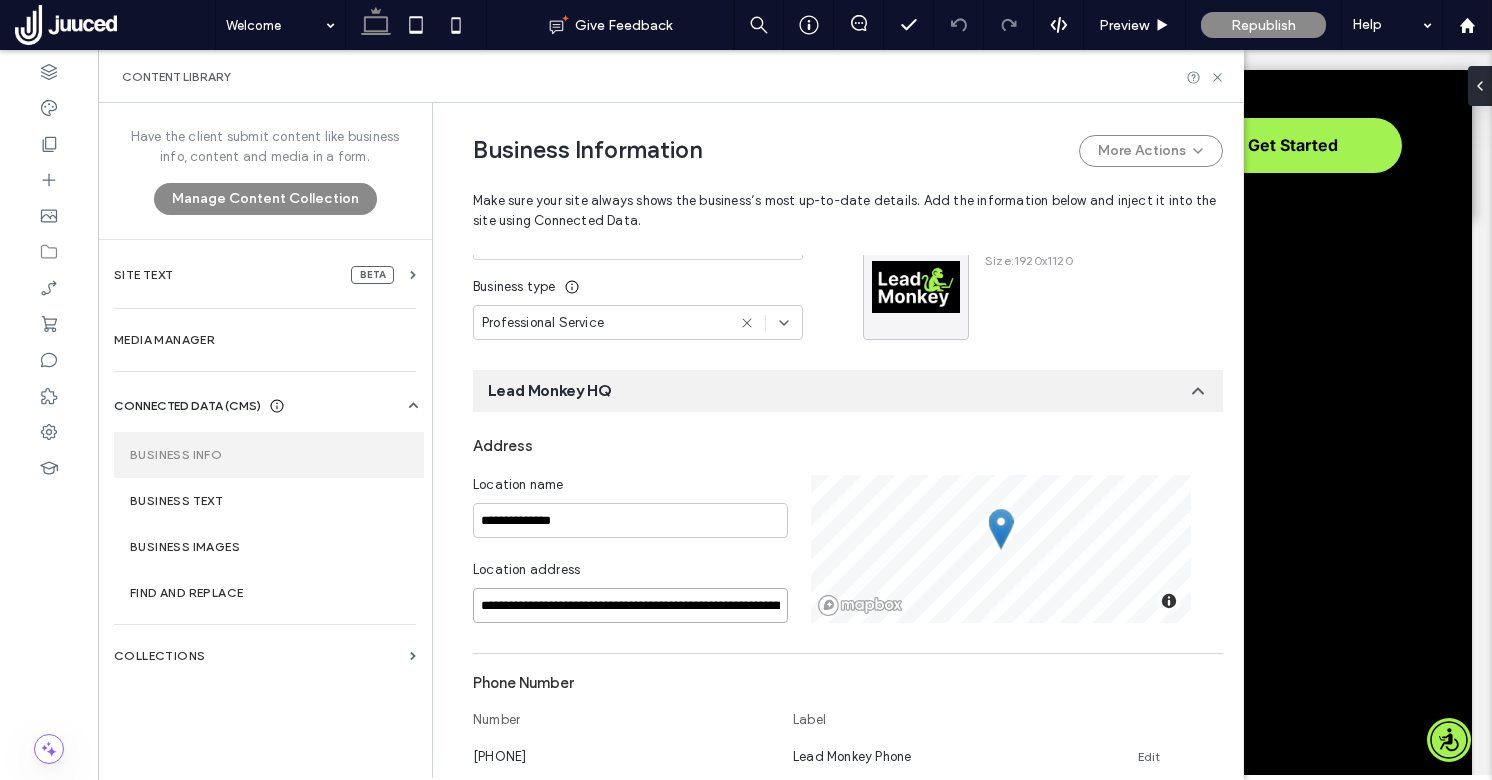 click on "**********" at bounding box center (630, 605) 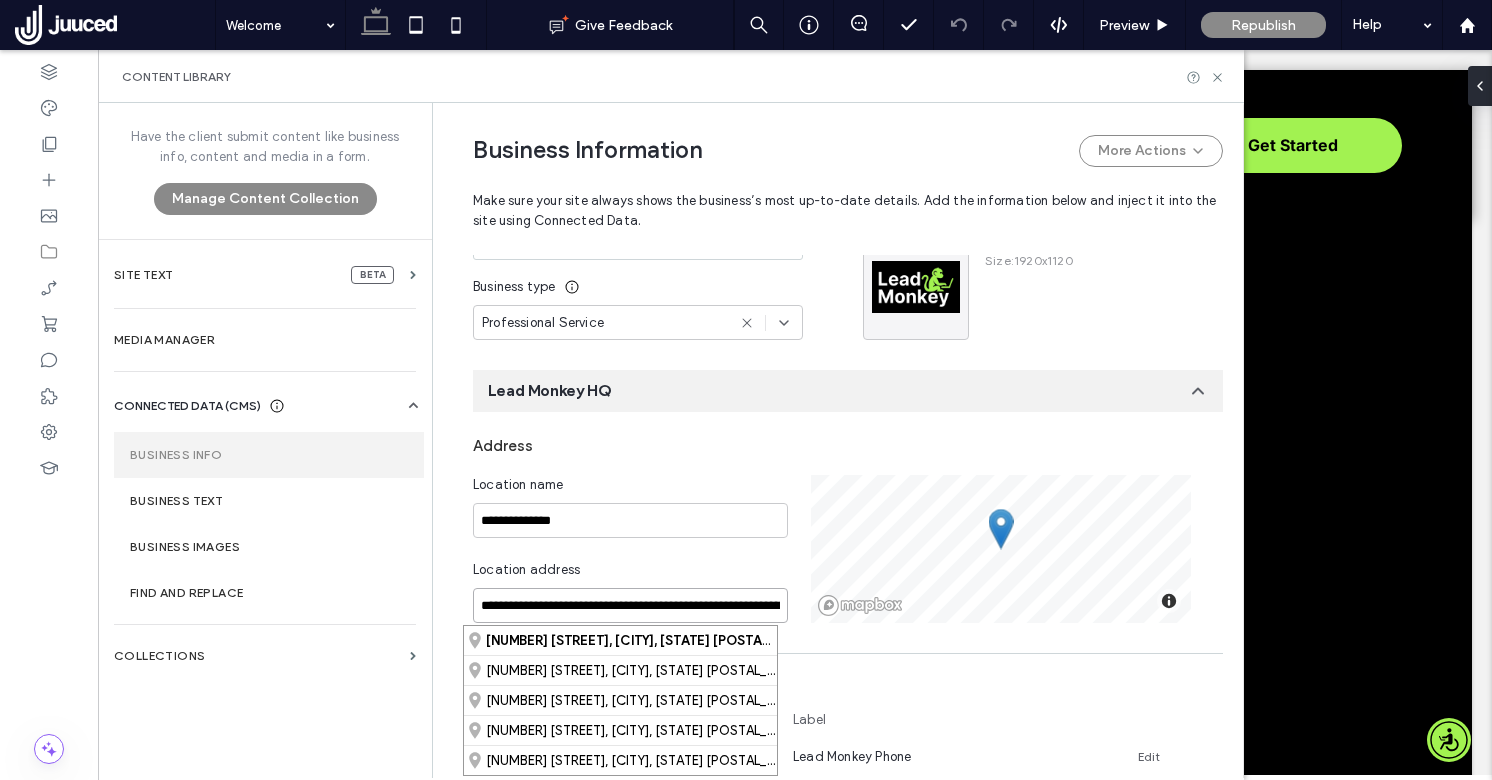 scroll, scrollTop: 0, scrollLeft: 81, axis: horizontal 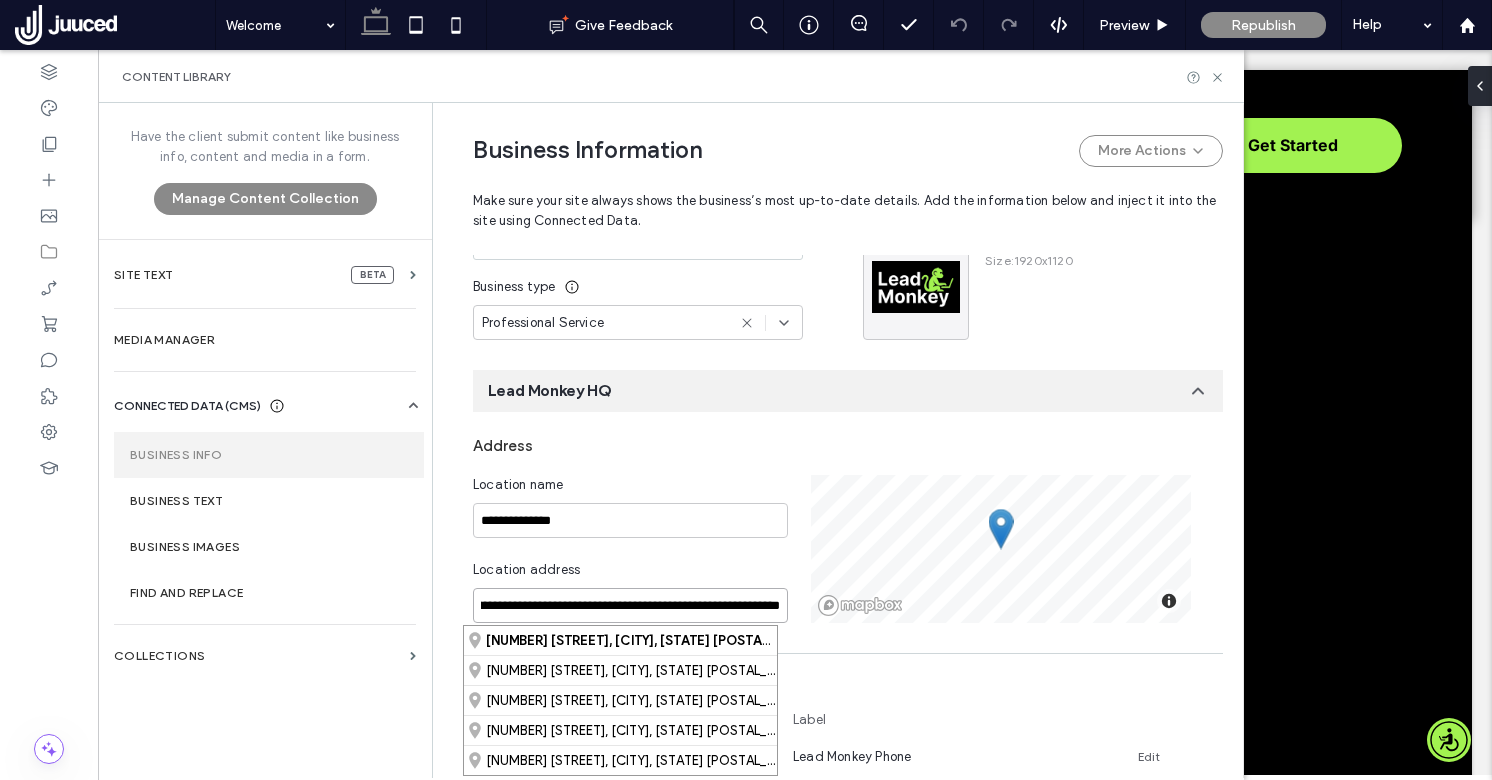 drag, startPoint x: 685, startPoint y: 610, endPoint x: 792, endPoint y: 610, distance: 107 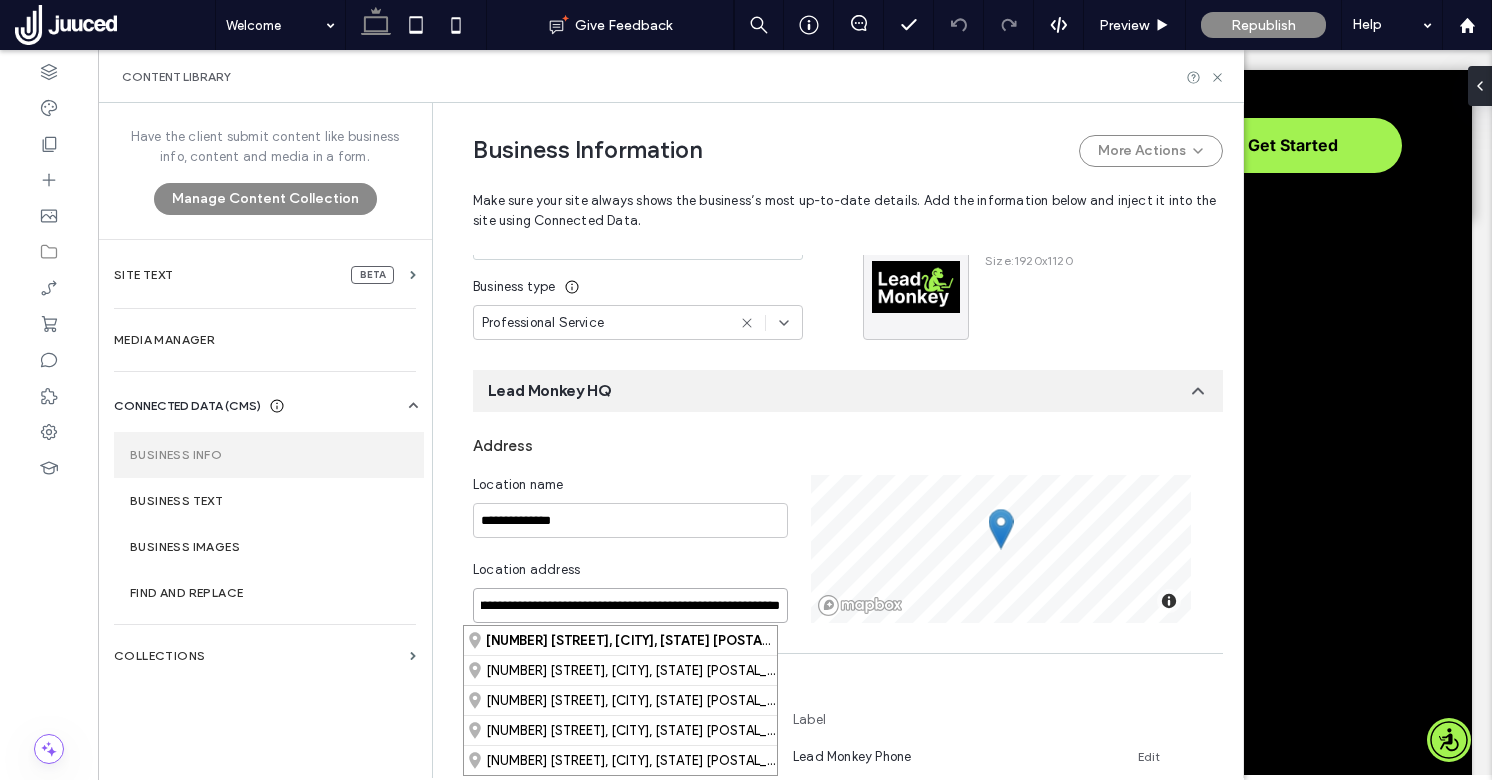 click on "**********" at bounding box center (642, 549) 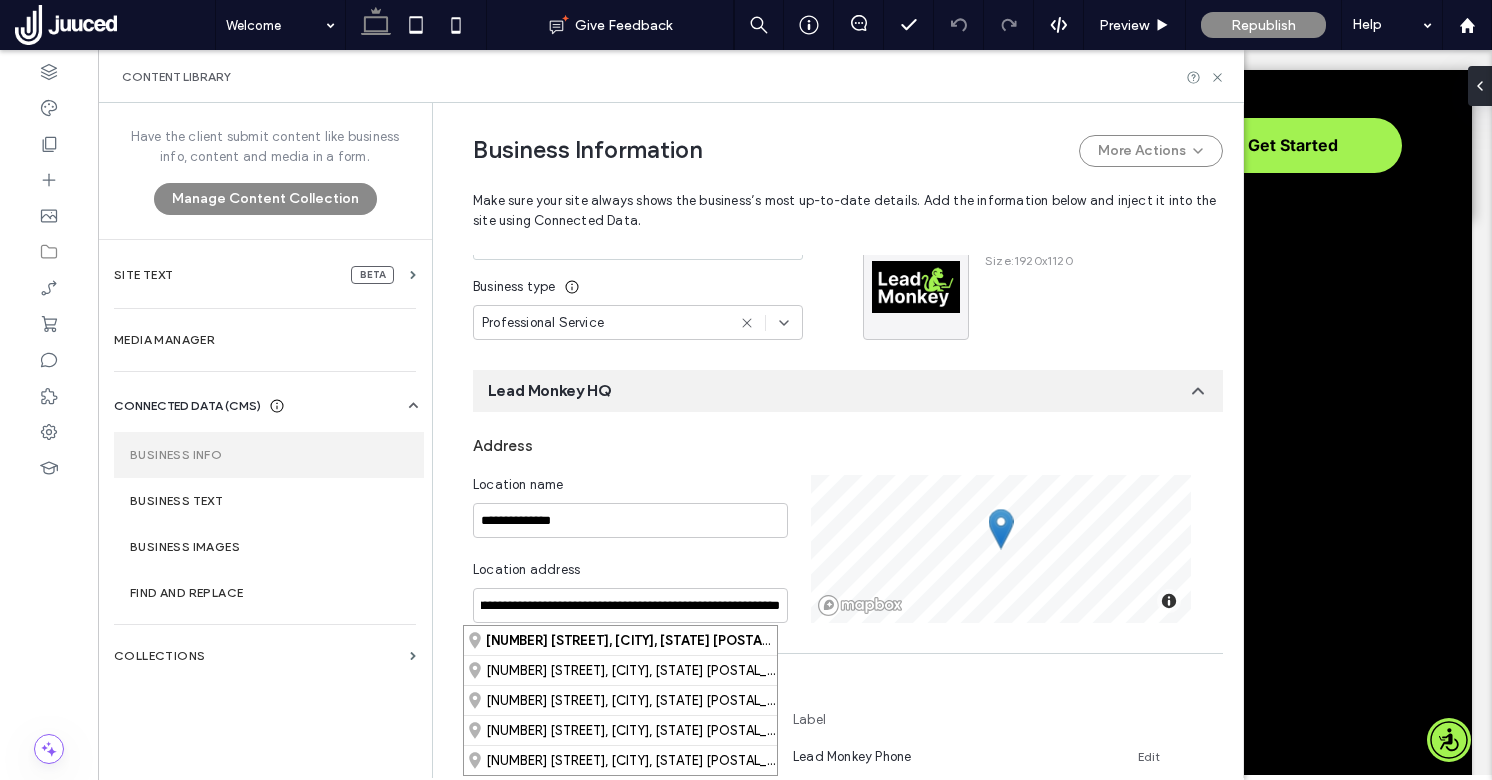scroll, scrollTop: 0, scrollLeft: 0, axis: both 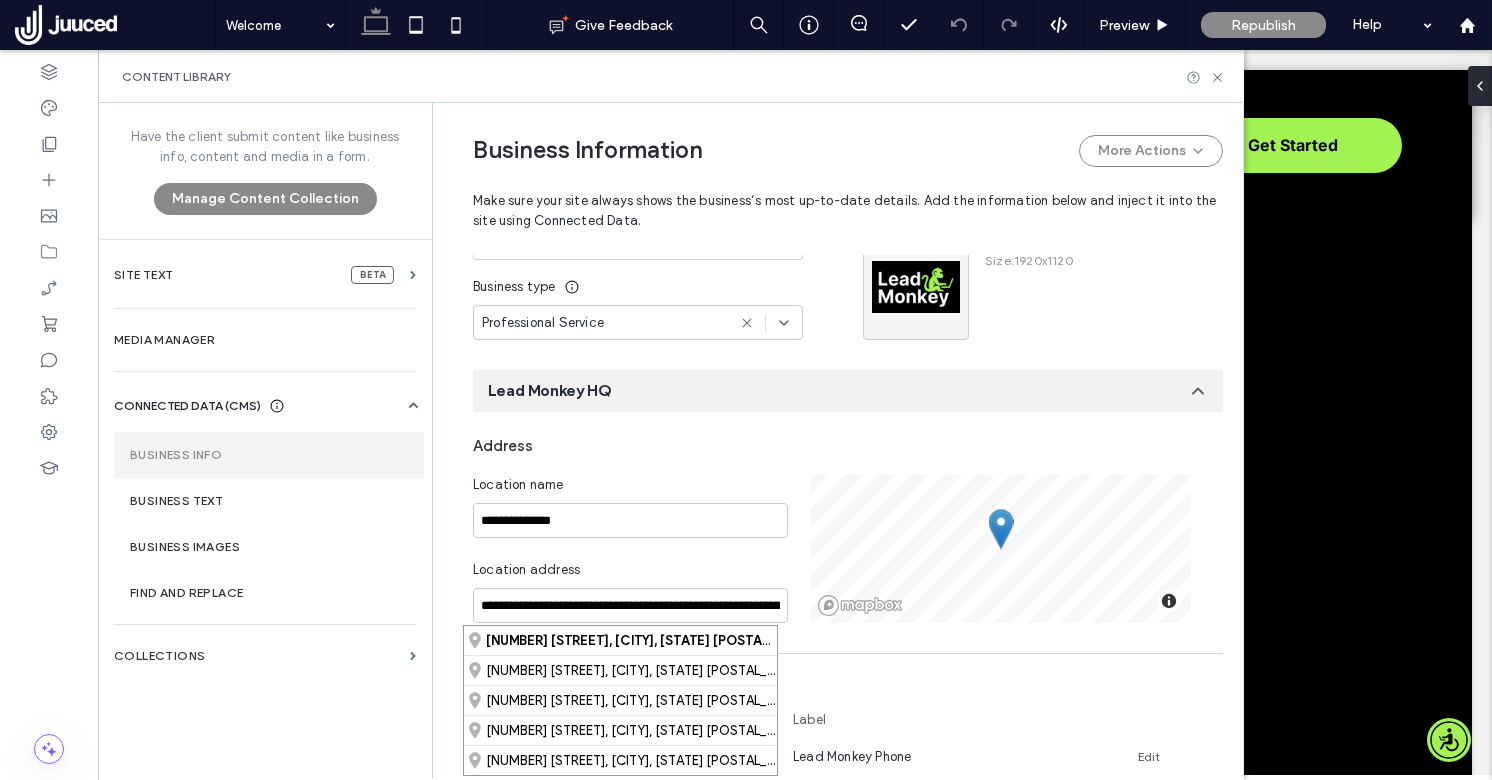 click on "Location address" at bounding box center (630, 574) 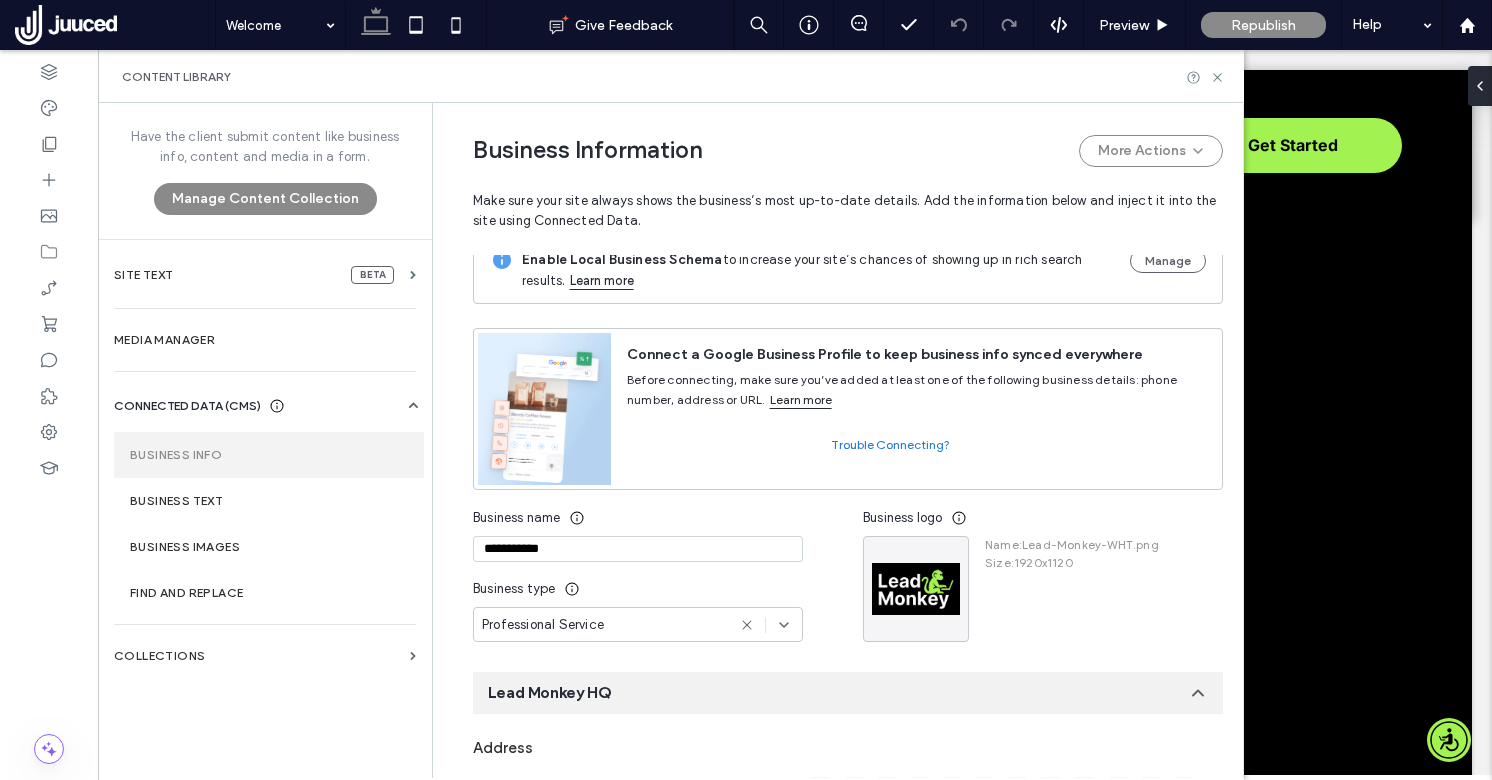 scroll, scrollTop: 0, scrollLeft: 0, axis: both 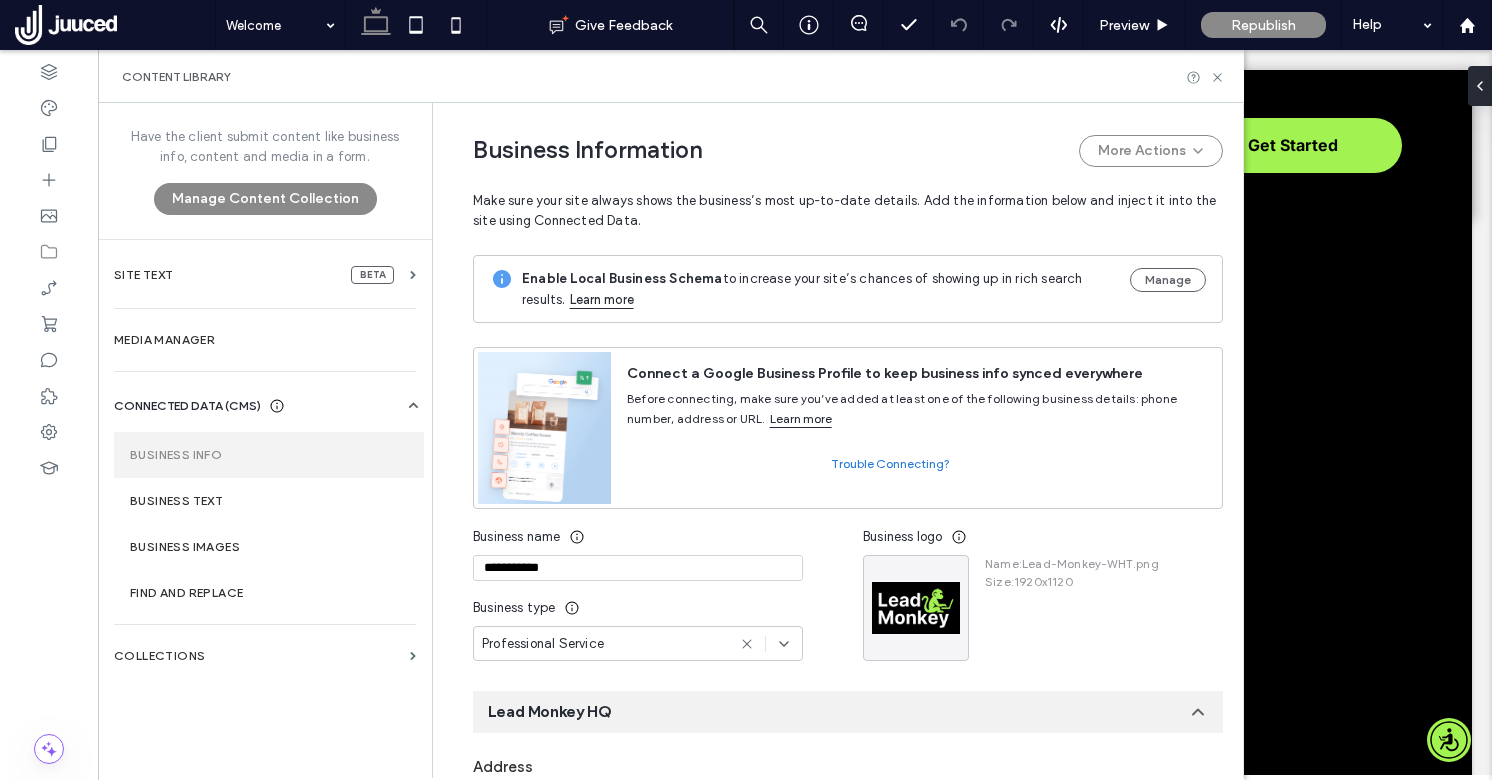 click on "**********" at bounding box center (638, 568) 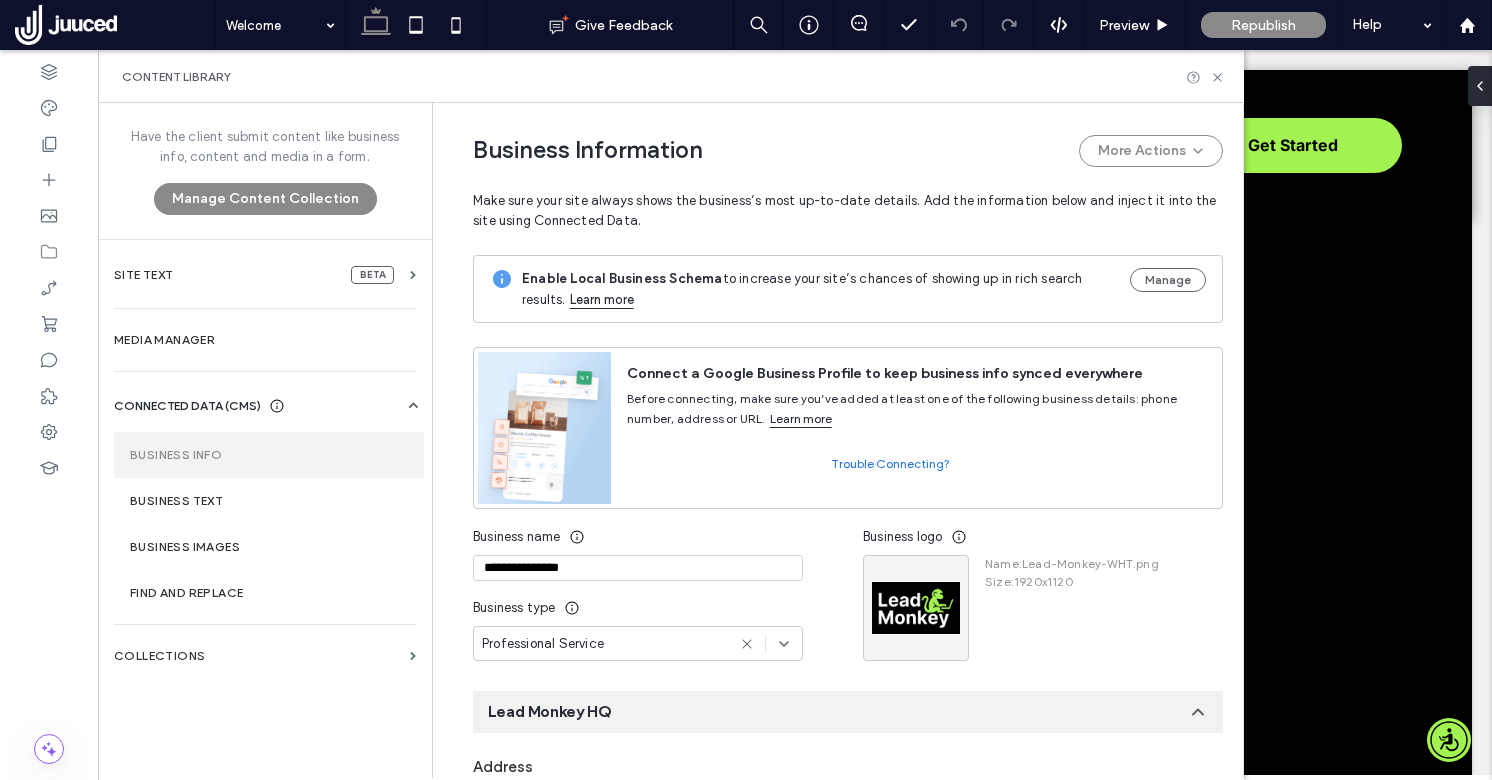 type on "**********" 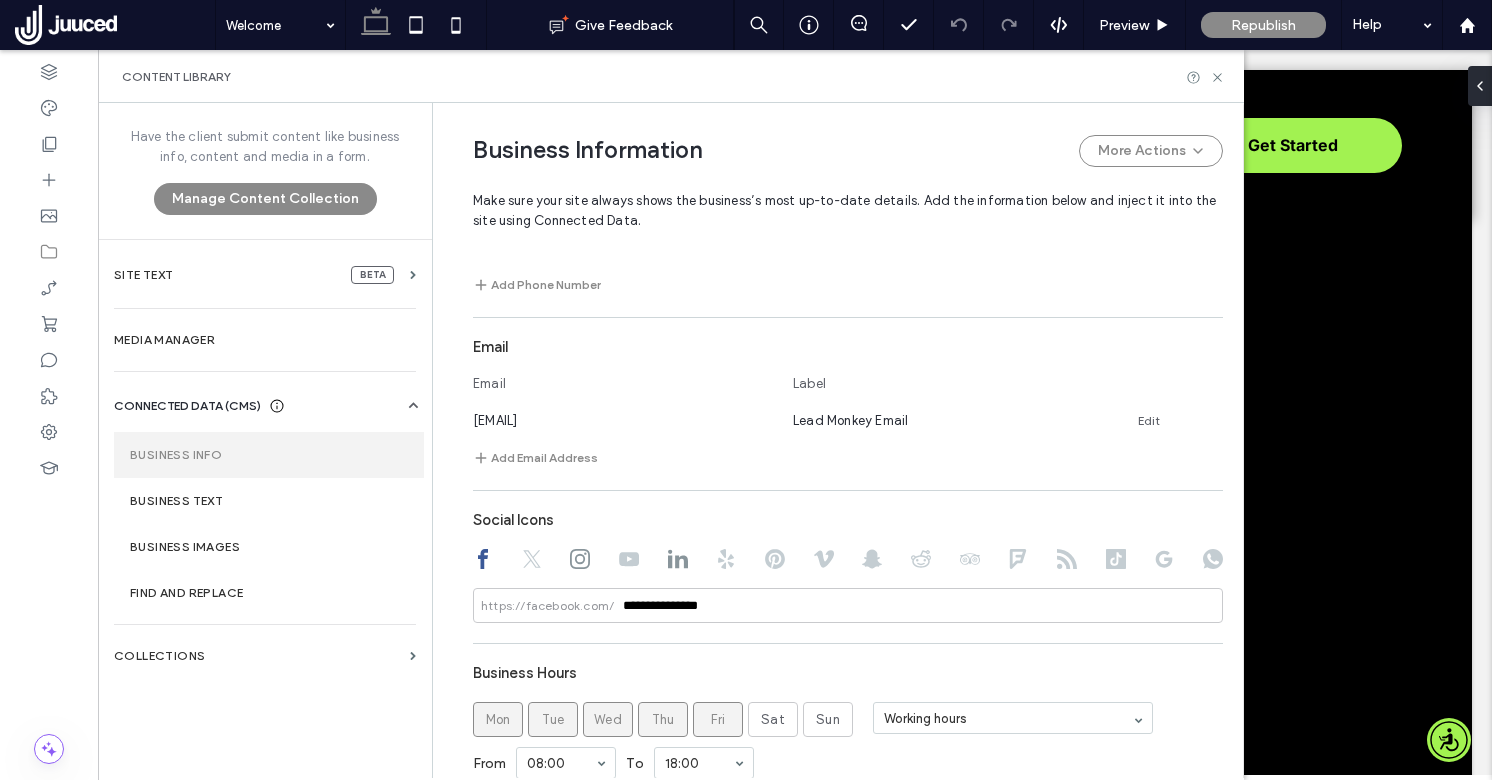 scroll, scrollTop: 831, scrollLeft: 0, axis: vertical 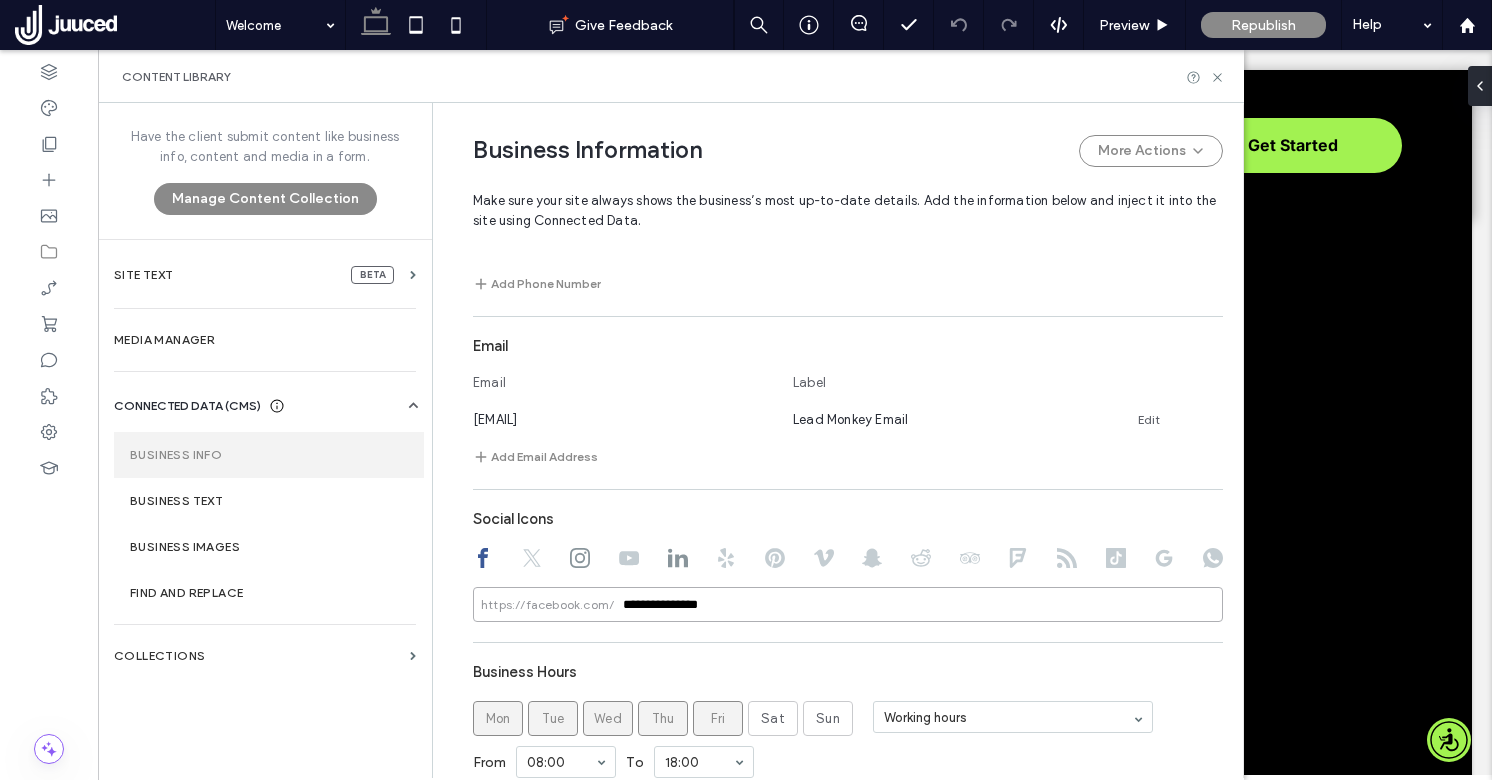 click on "**********" at bounding box center [848, 604] 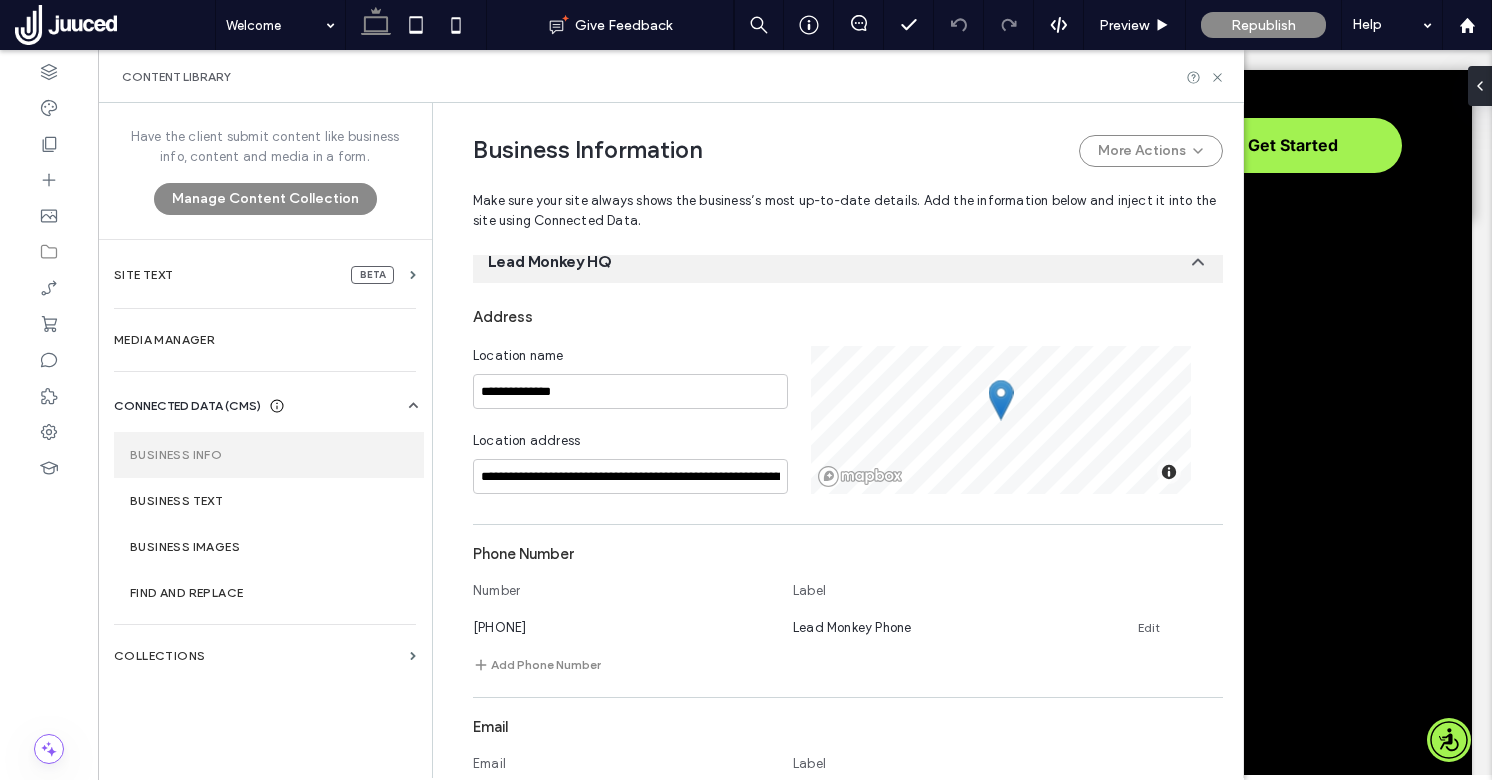 scroll, scrollTop: 0, scrollLeft: 0, axis: both 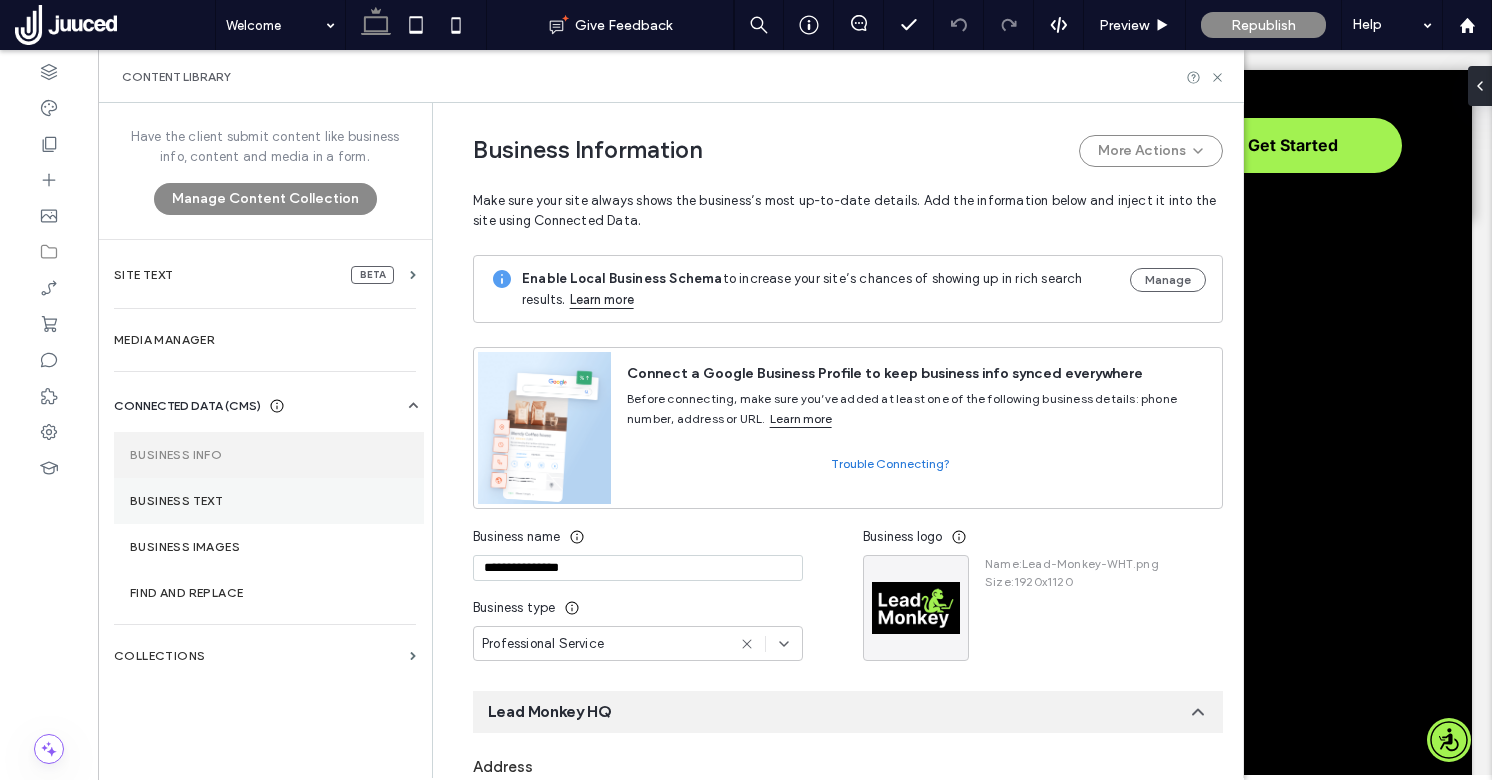 click on "Business Text" at bounding box center (269, 501) 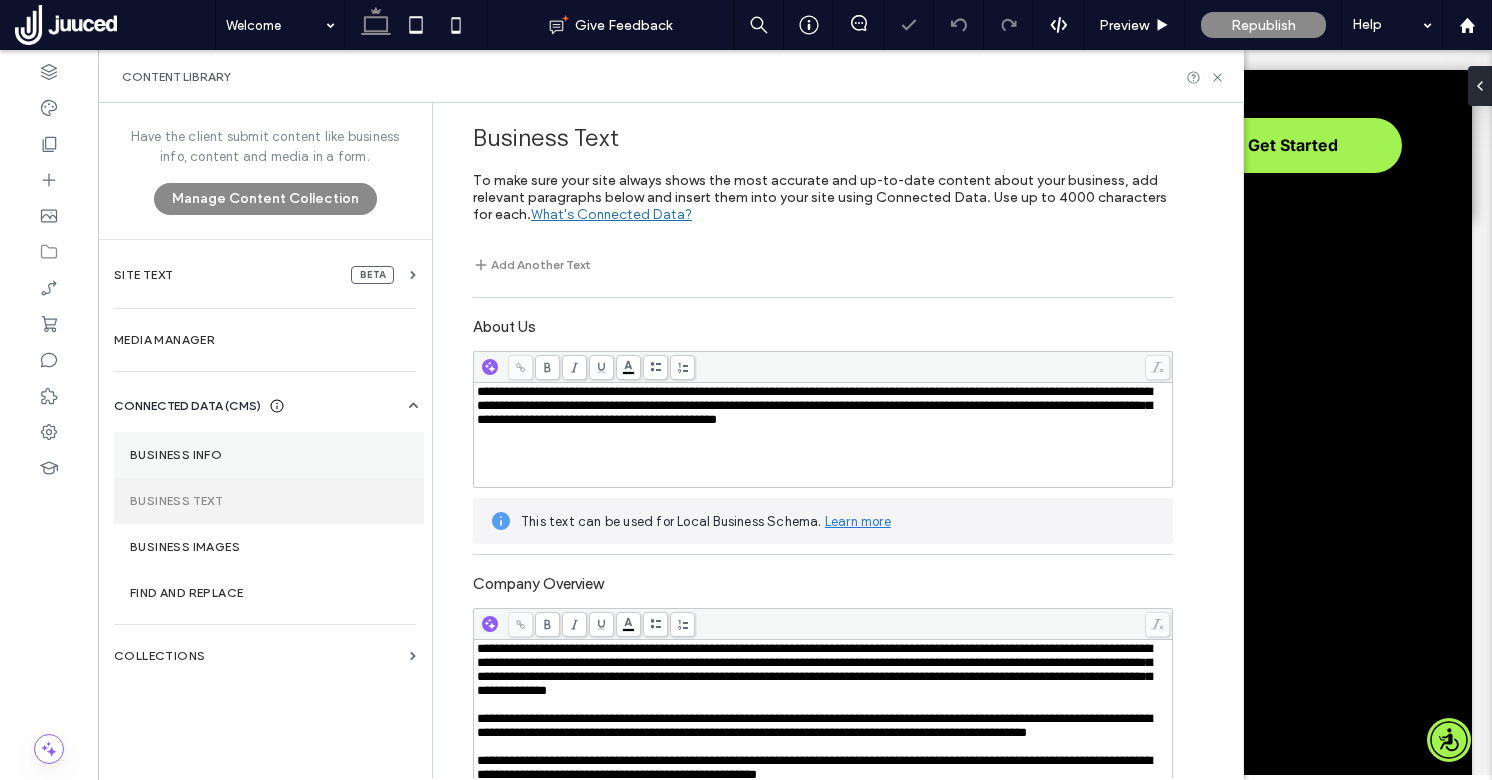click on "Business Info" at bounding box center [269, 455] 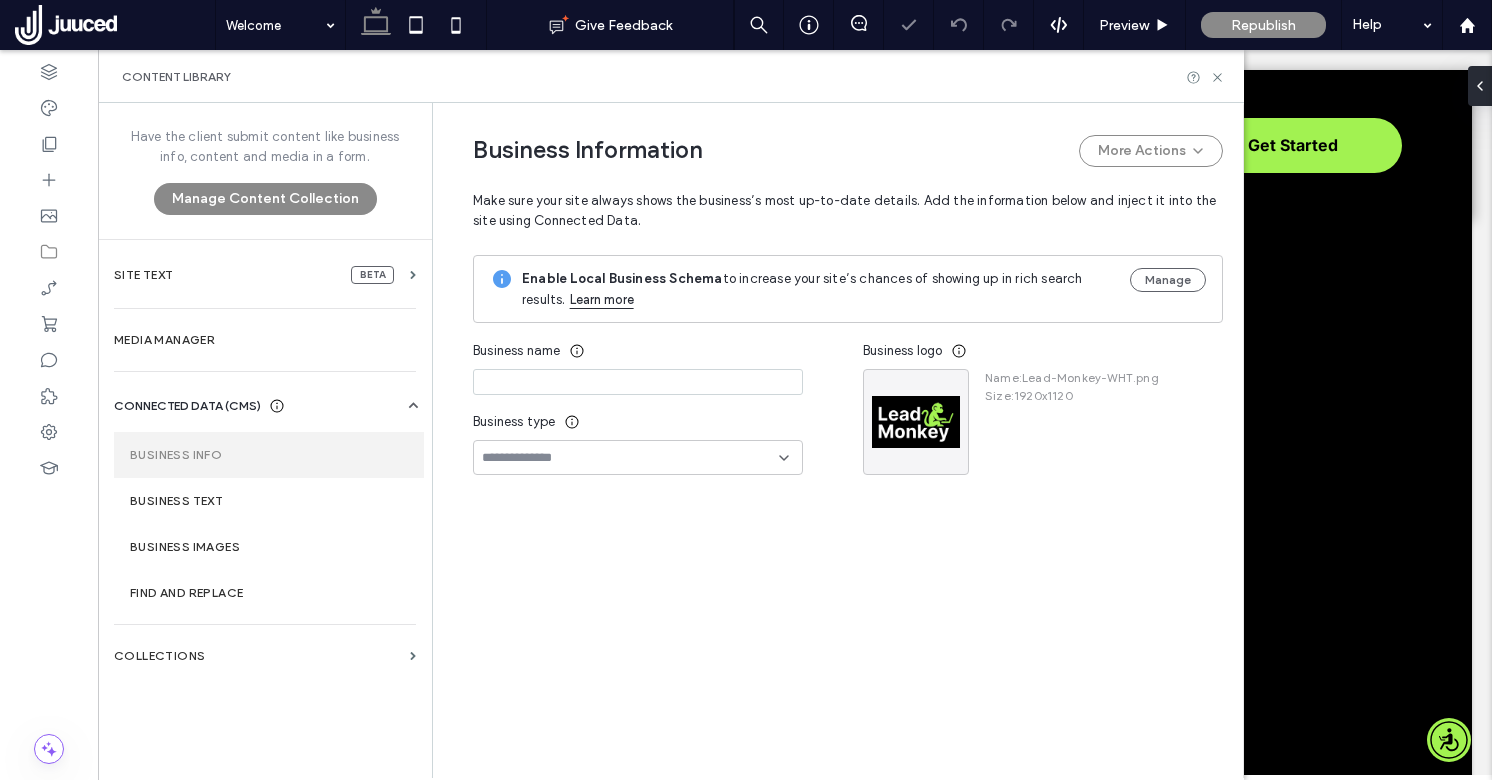 type on "**********" 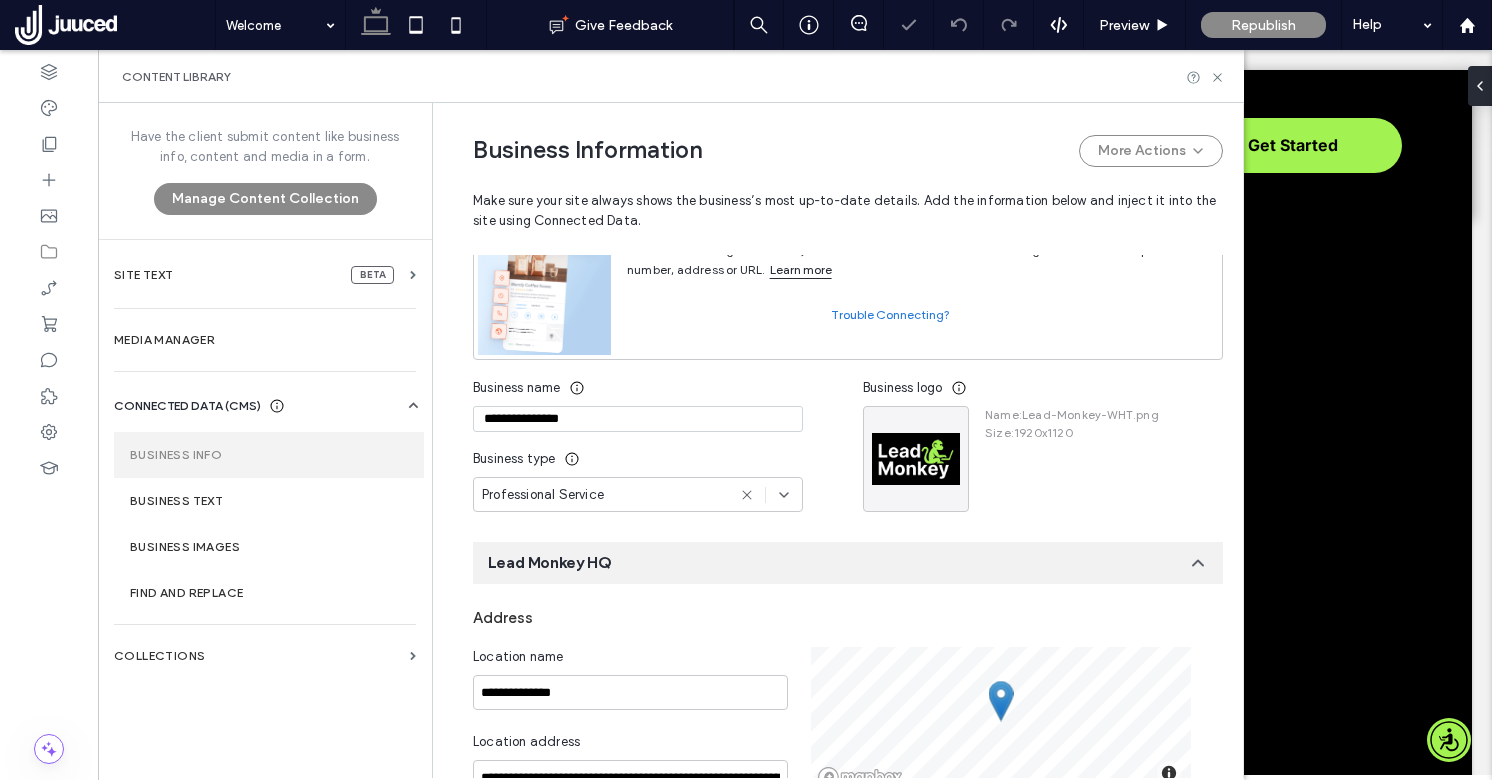 scroll, scrollTop: 248, scrollLeft: 0, axis: vertical 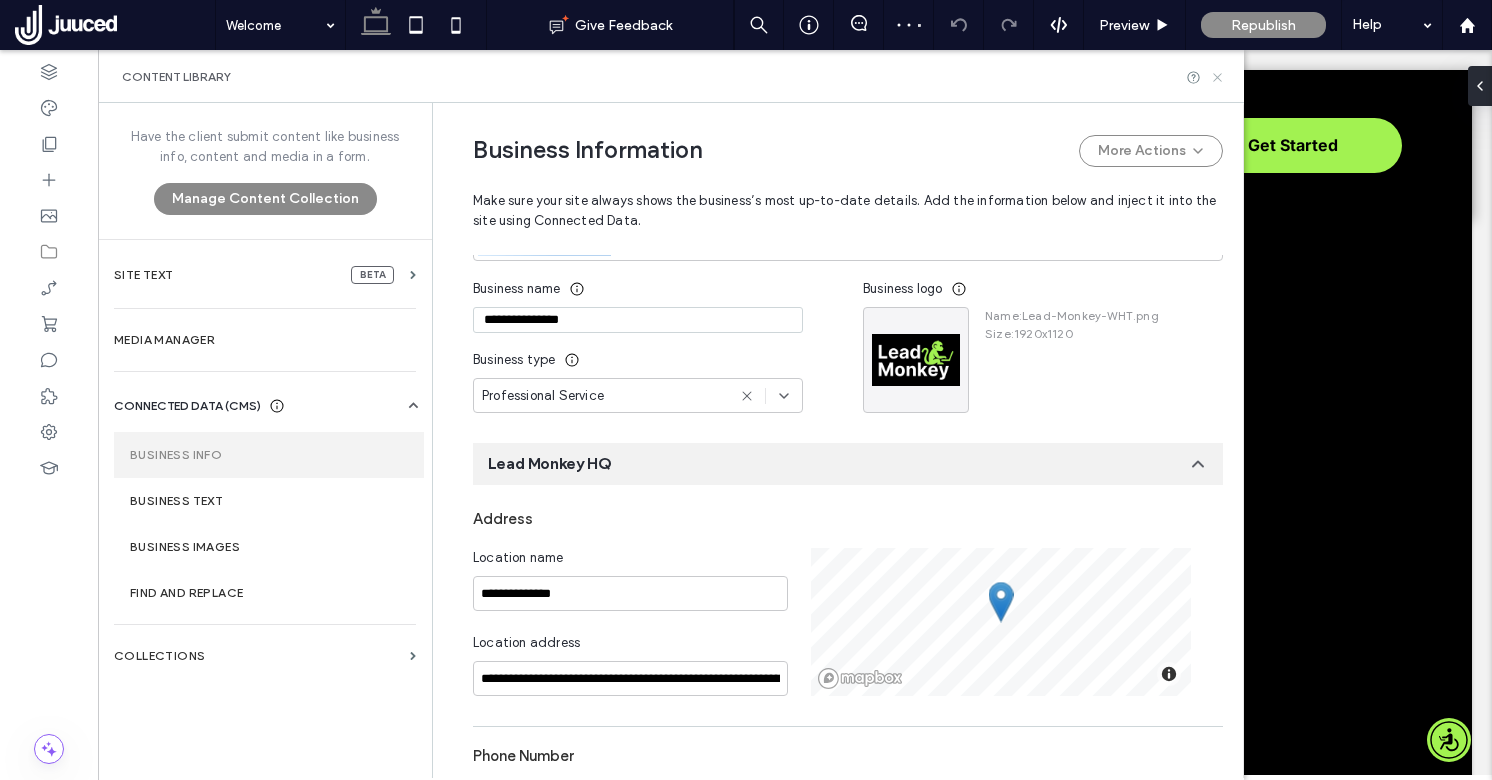 click 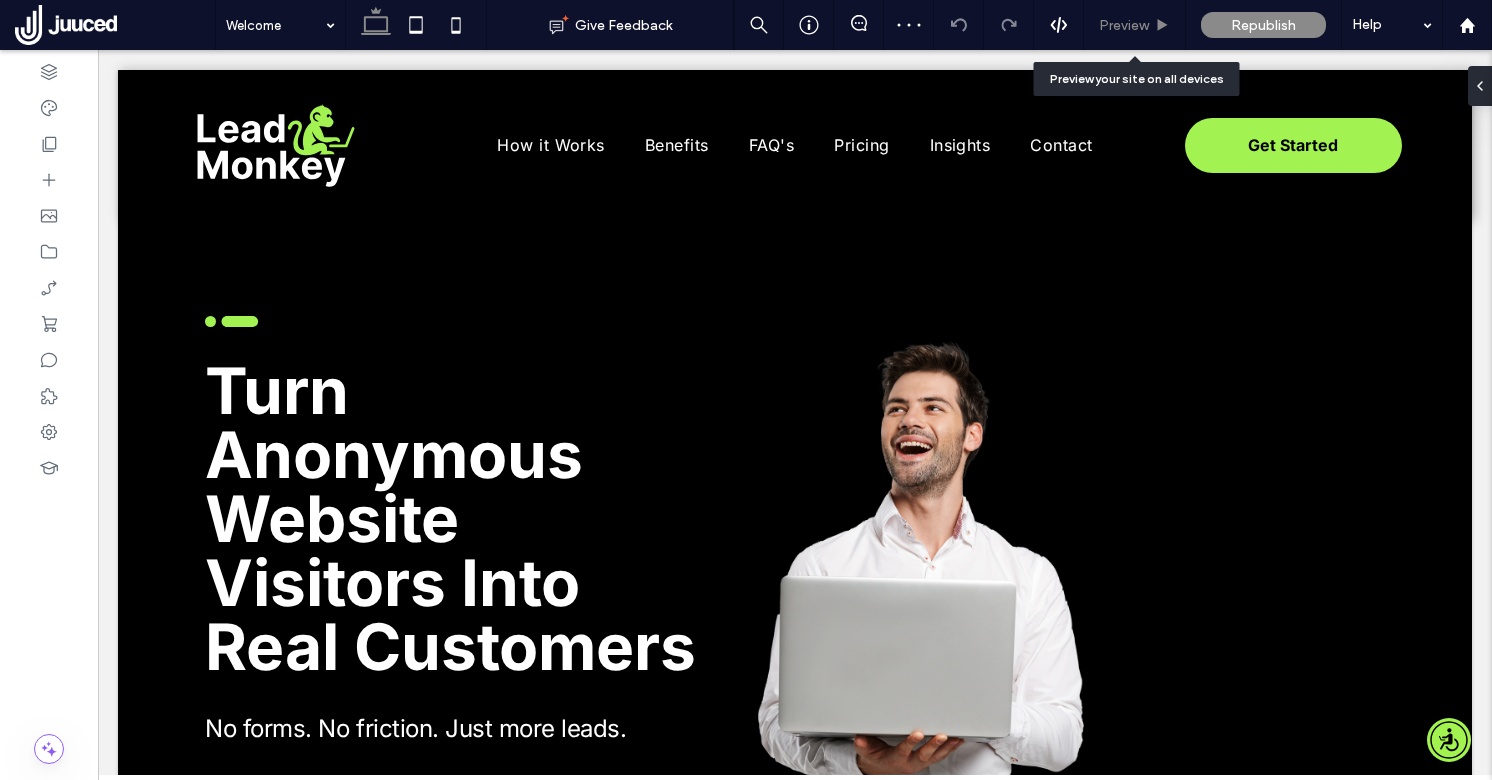 click on "Preview" at bounding box center (1134, 25) 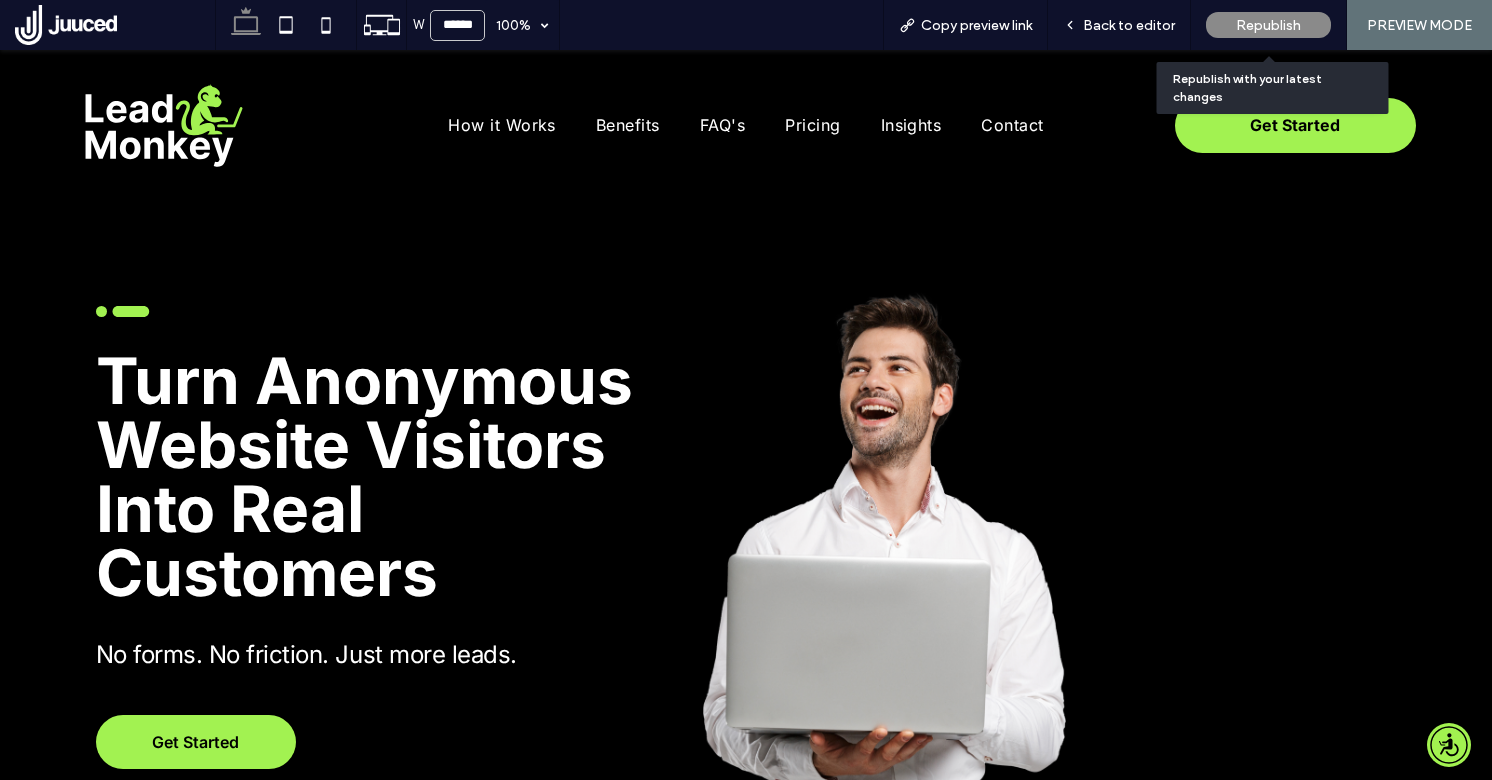 click on "Republish" at bounding box center [1268, 25] 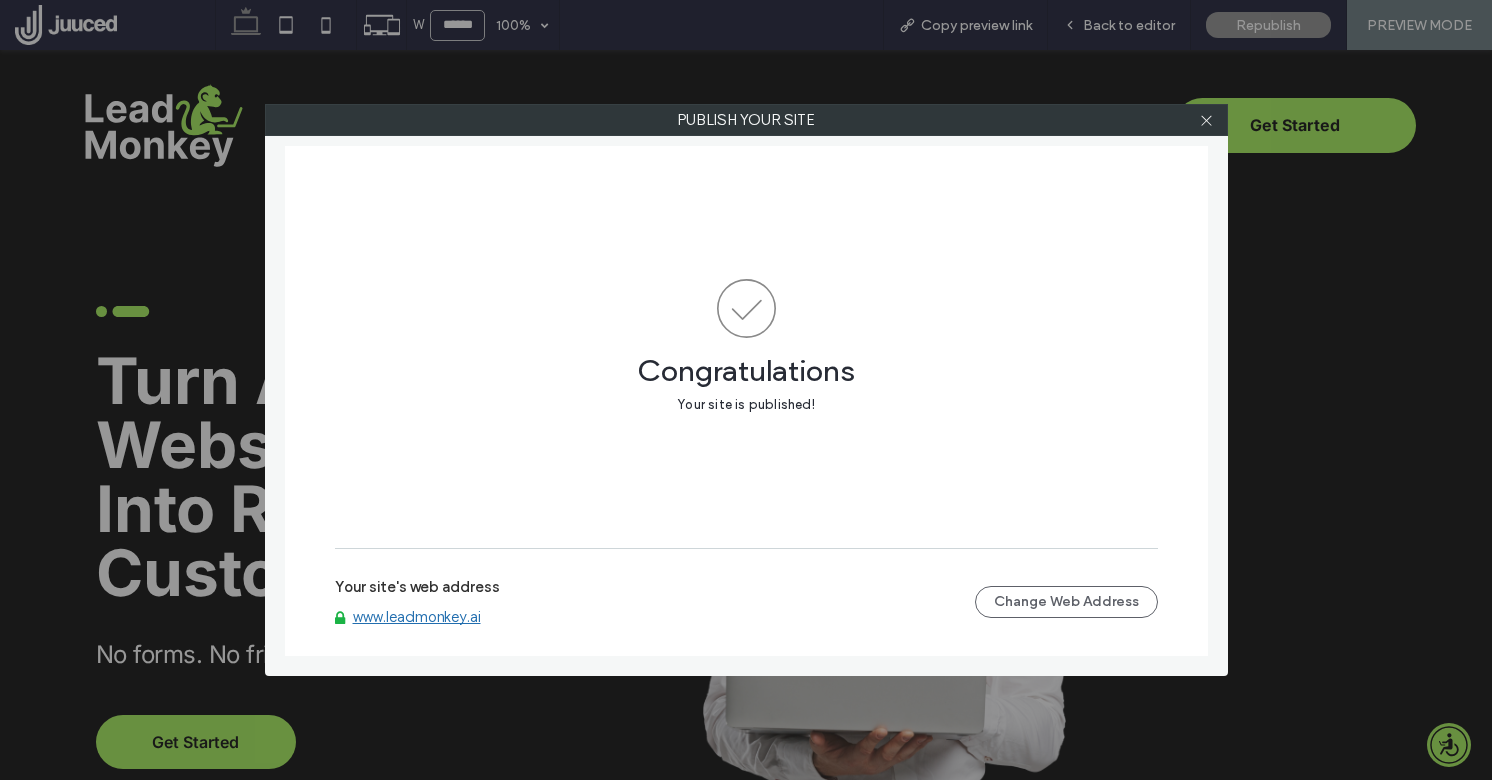 click on "www.leadmonkey.ai" at bounding box center [417, 617] 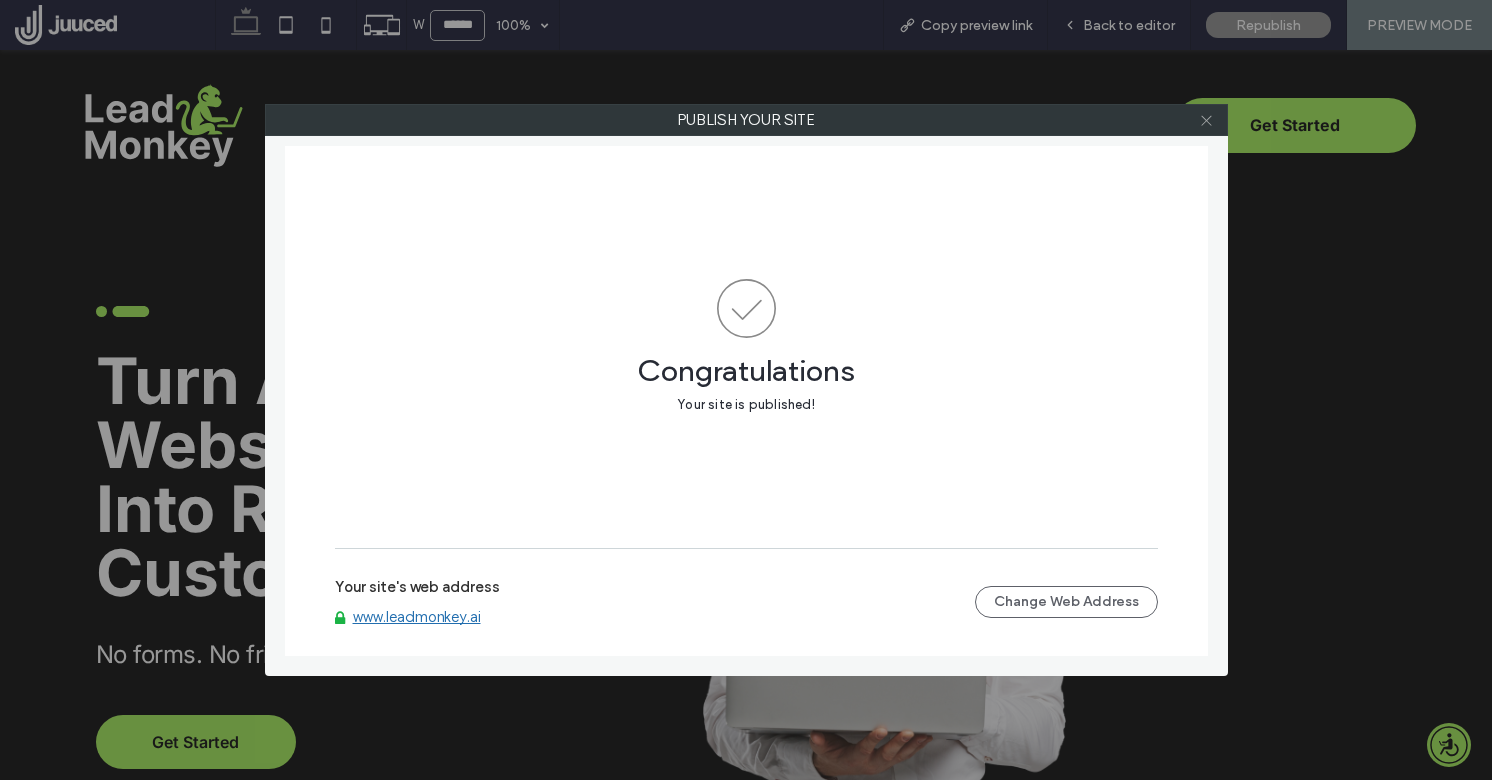 click 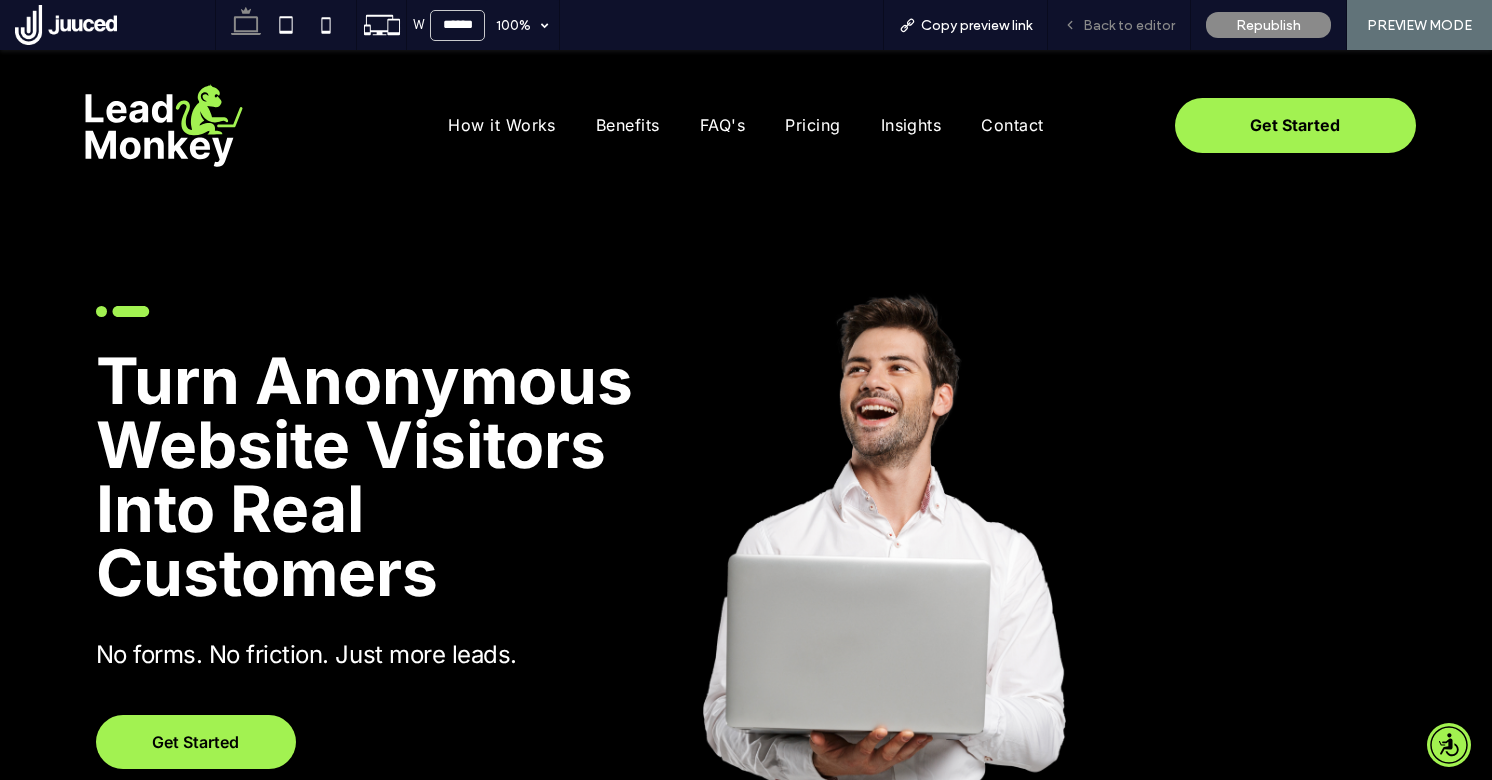 click on "Back to editor" at bounding box center (1129, 25) 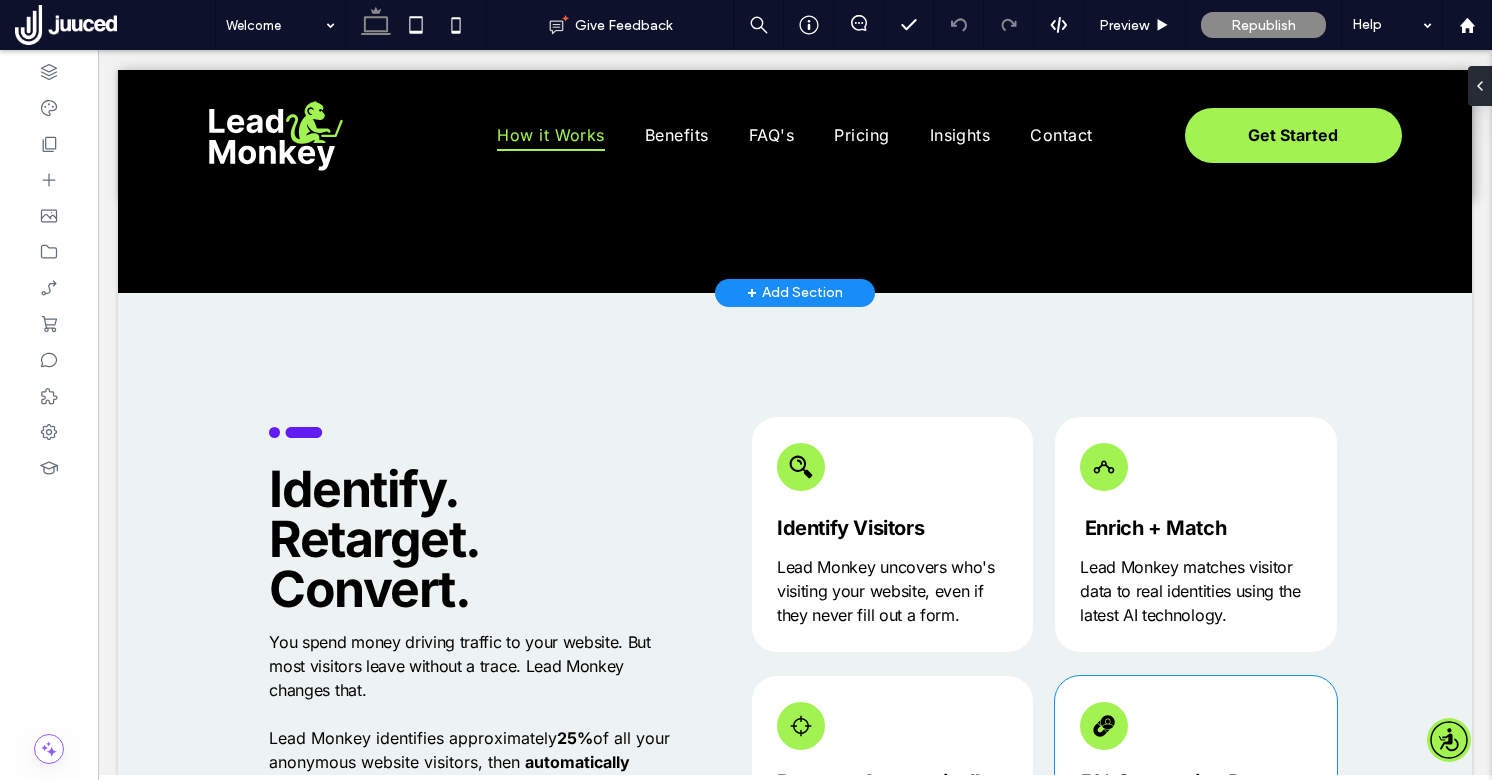 scroll, scrollTop: 0, scrollLeft: 0, axis: both 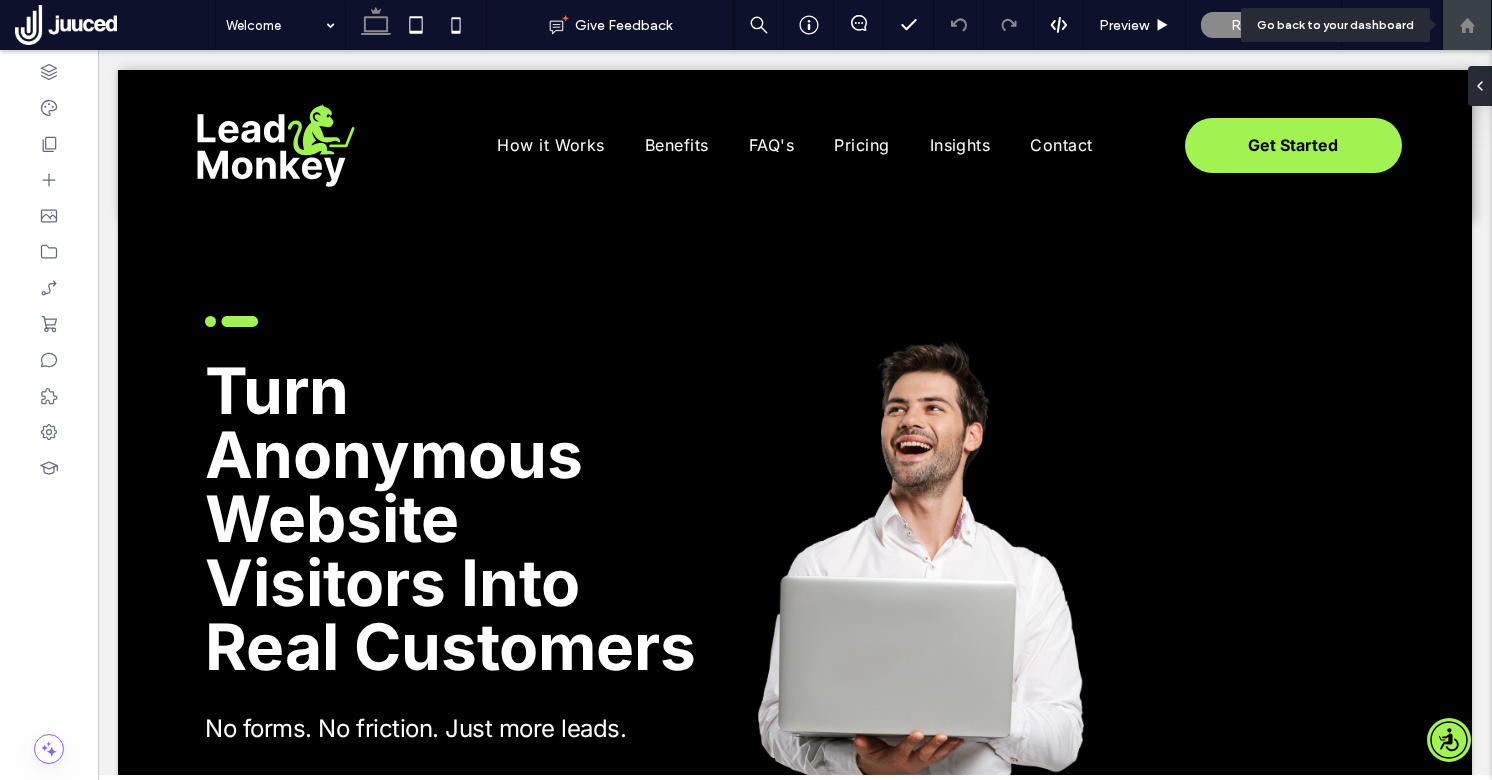 click at bounding box center (1467, 25) 